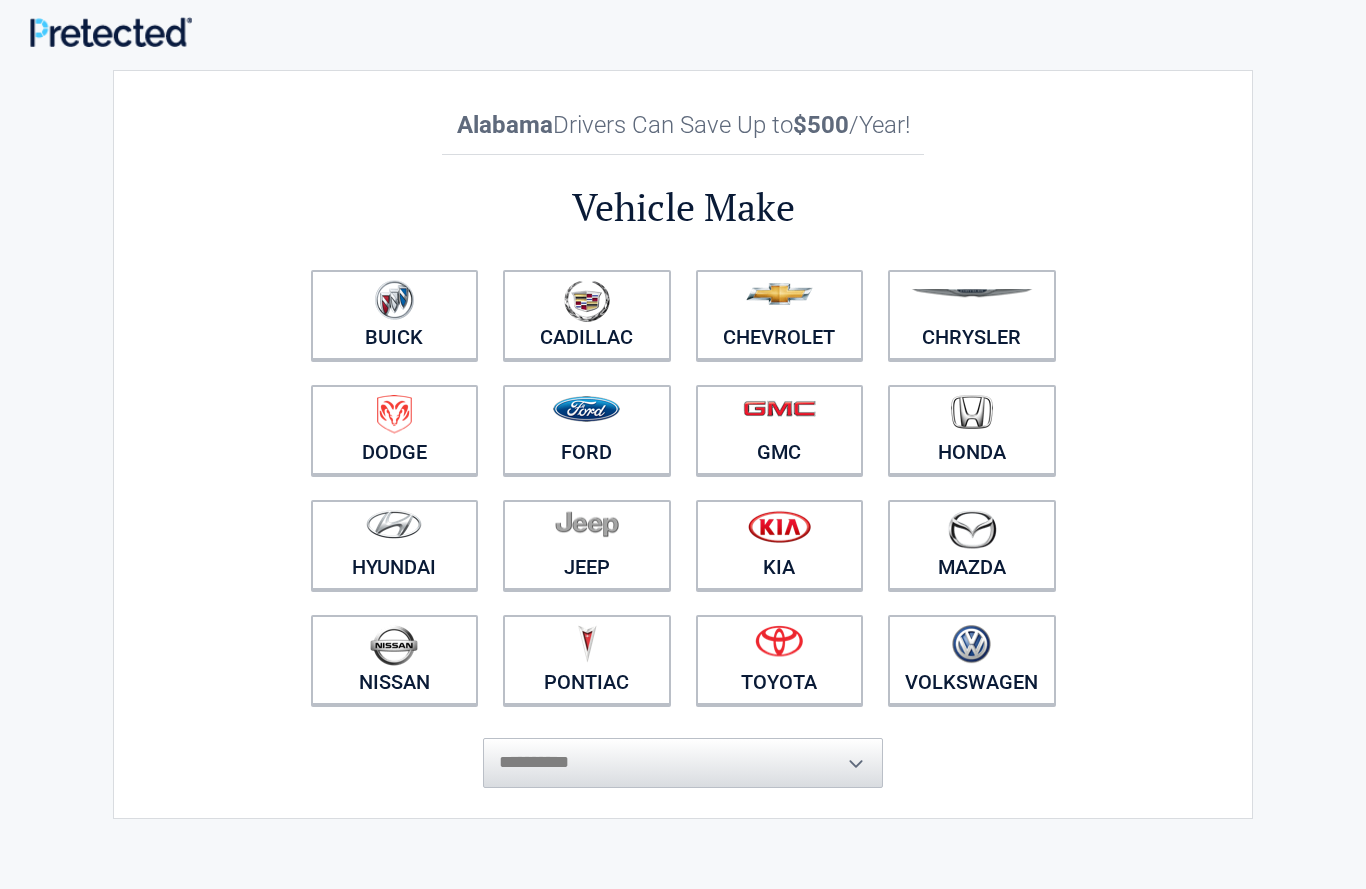 scroll, scrollTop: 0, scrollLeft: 0, axis: both 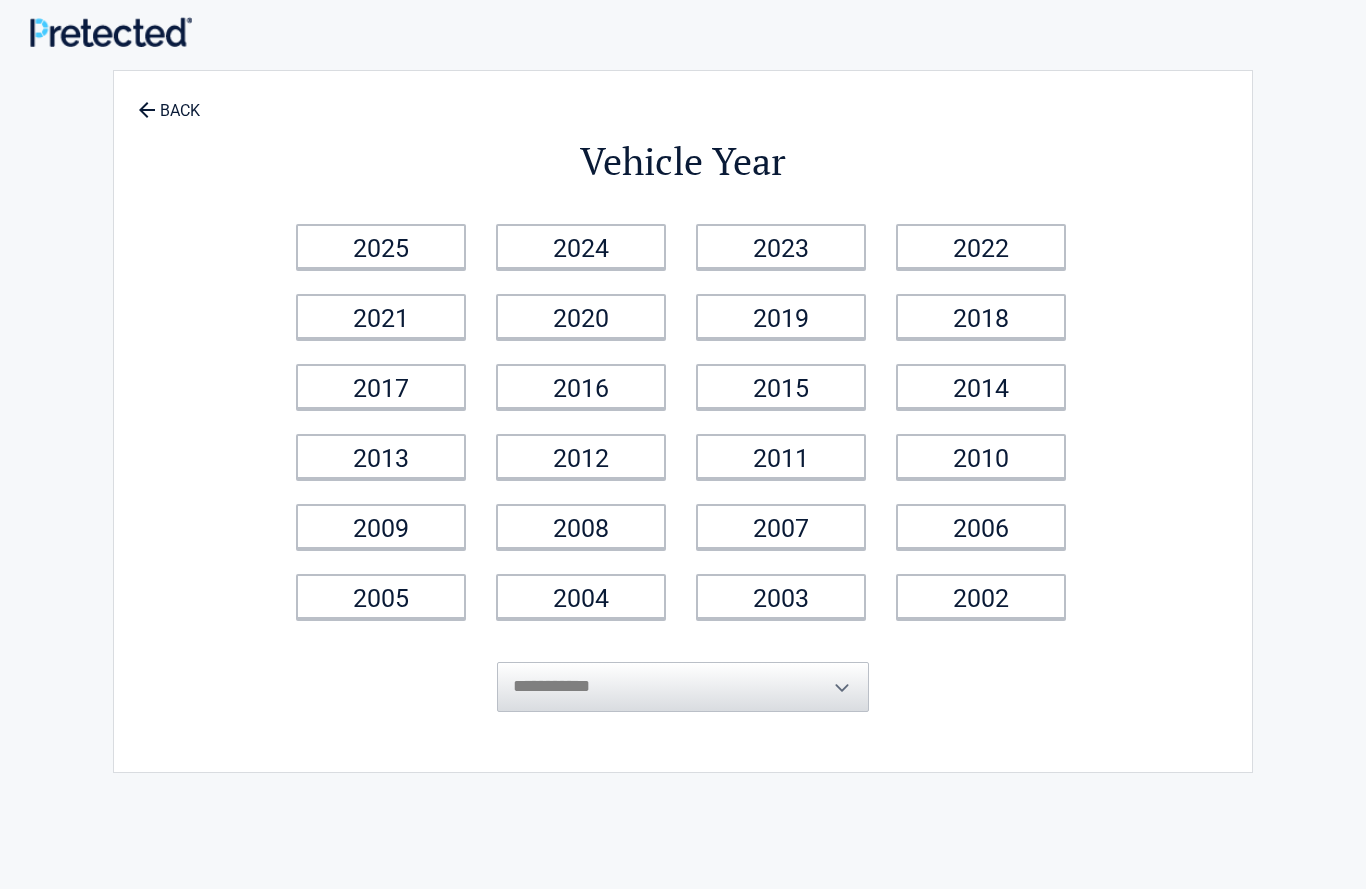 click on "2020" at bounding box center (581, 316) 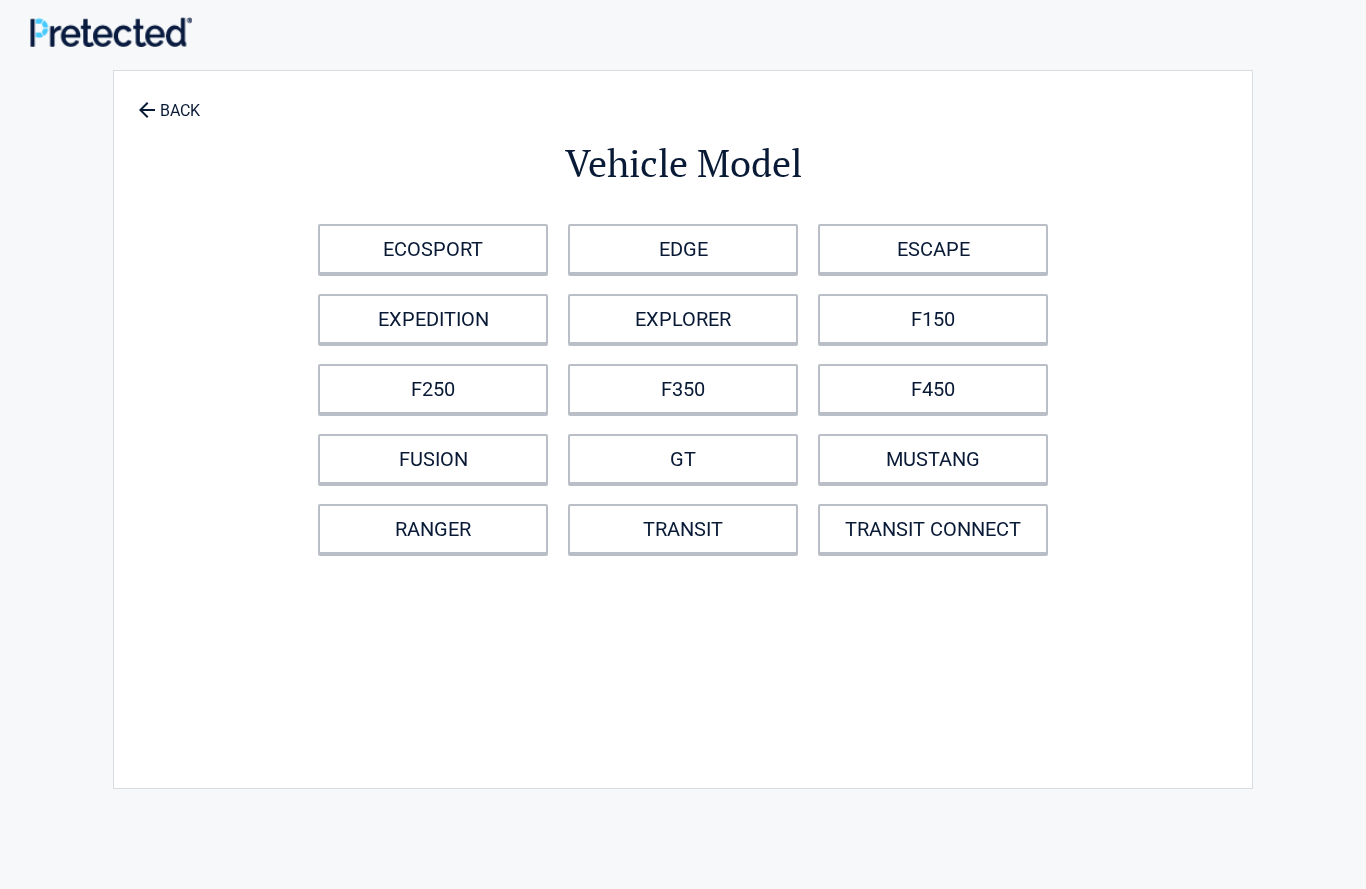 click on "ESCAPE" at bounding box center (933, 249) 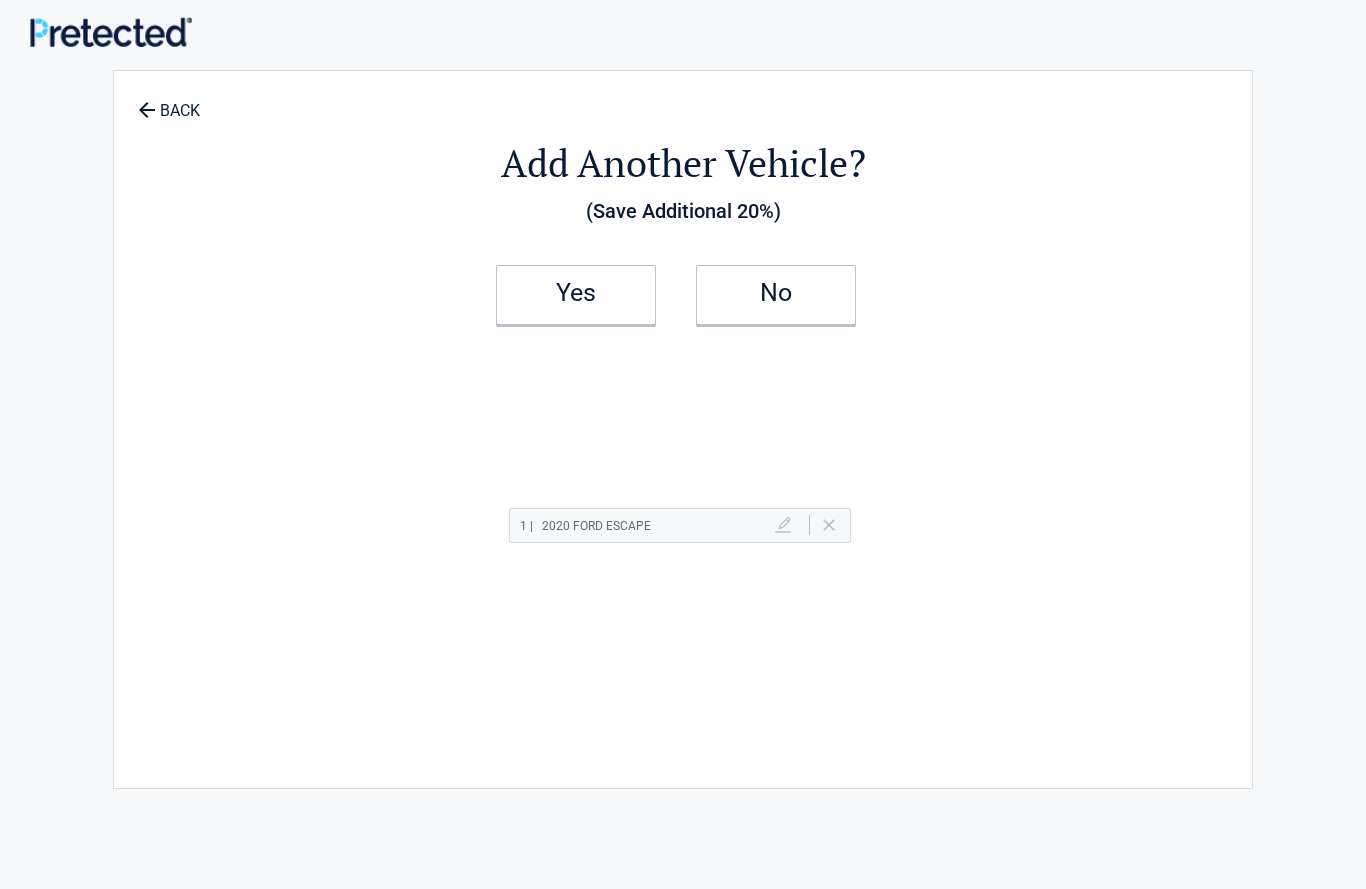 click on "Yes" at bounding box center [576, 293] 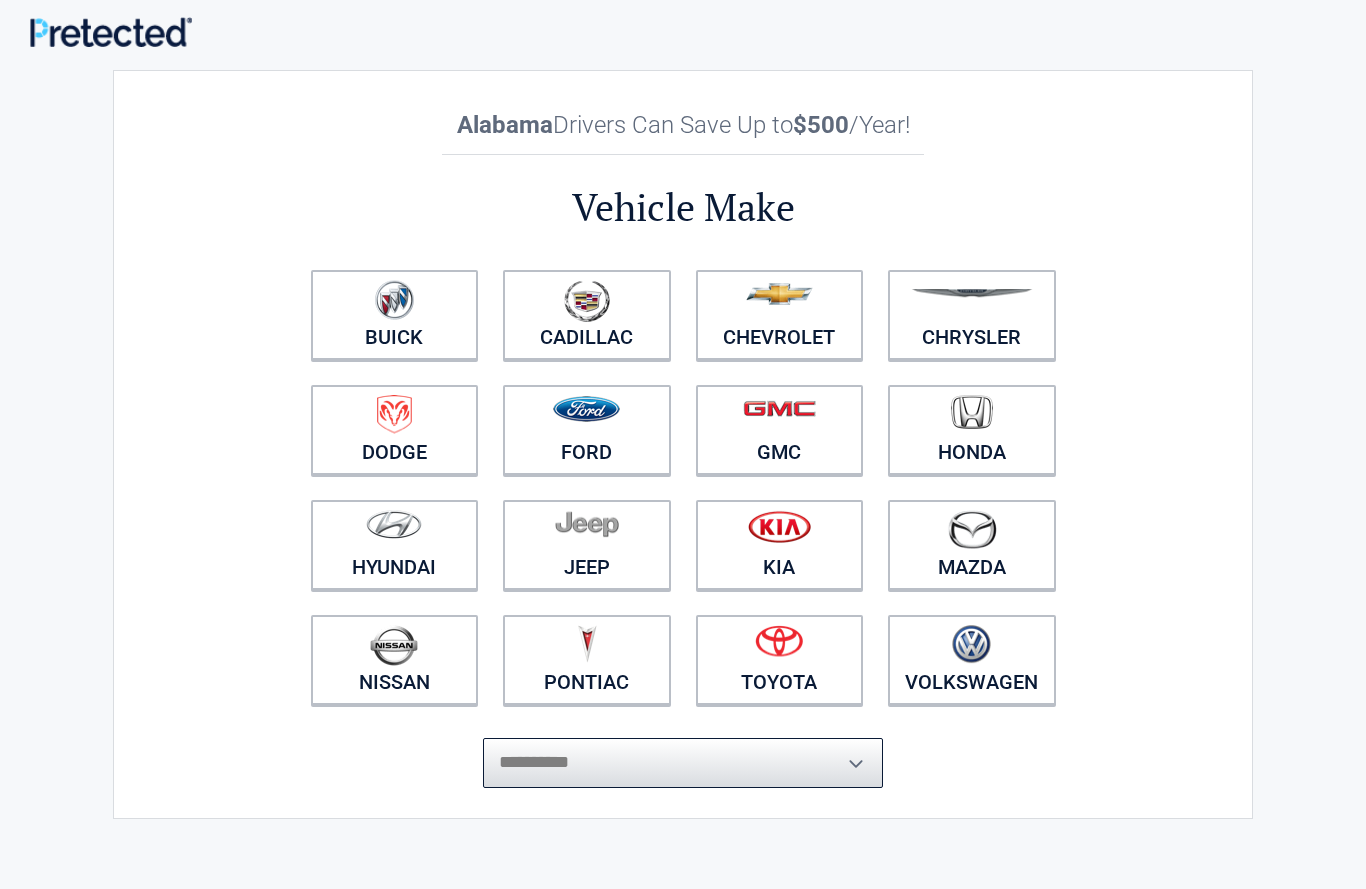 click on "**********" at bounding box center (683, 763) 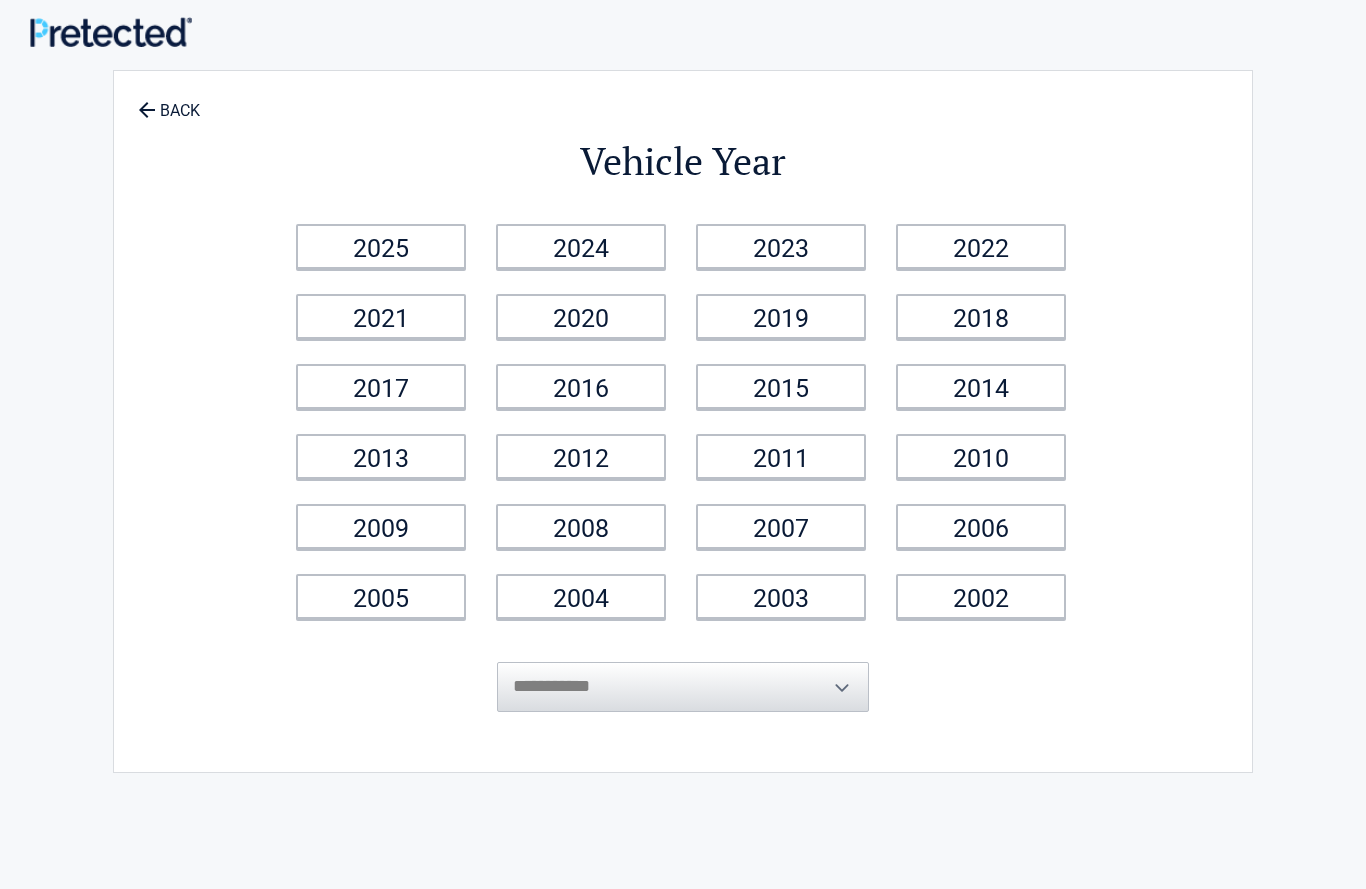 click on "2014" at bounding box center (981, 386) 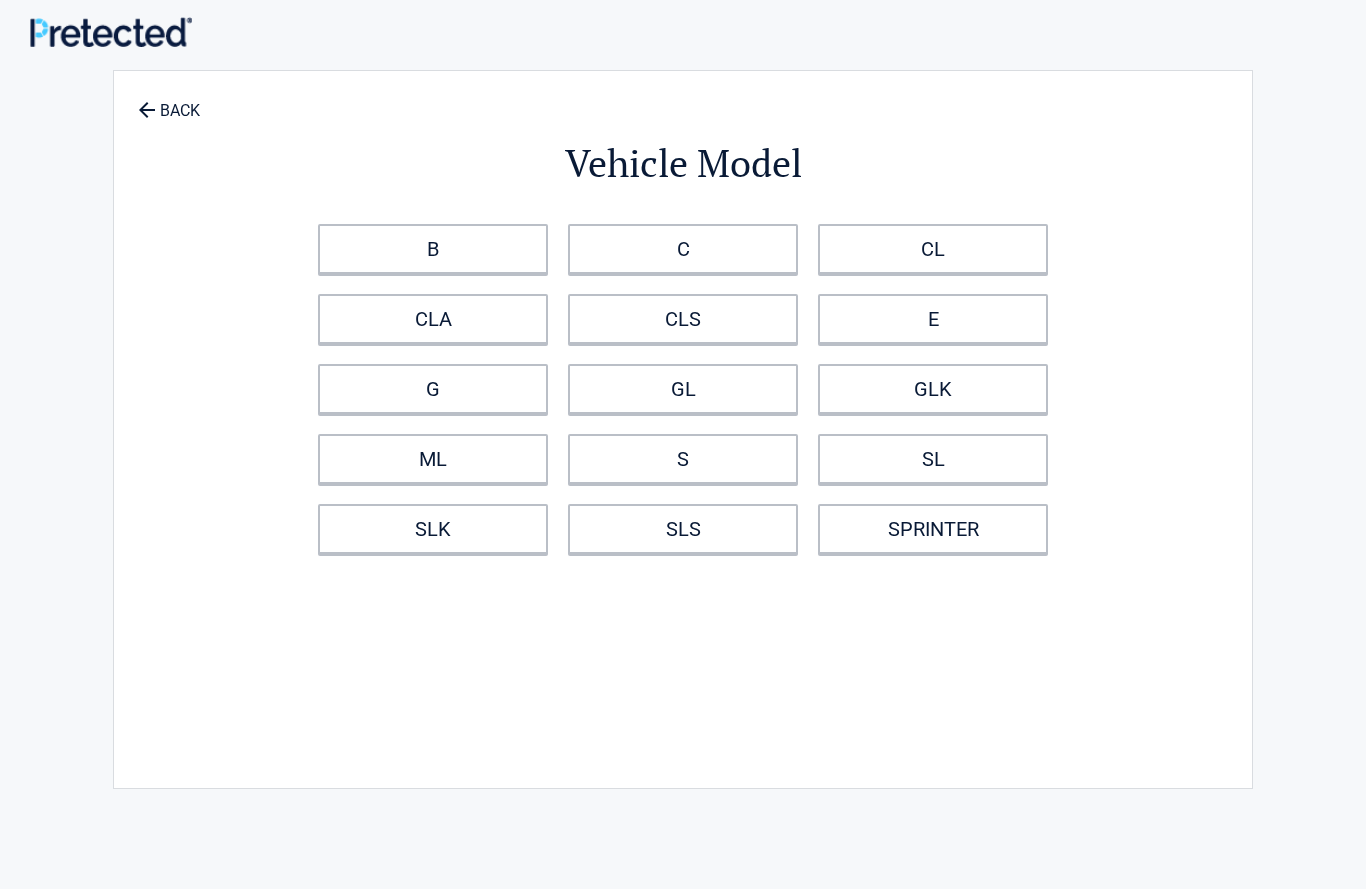 click on "G" at bounding box center (433, 389) 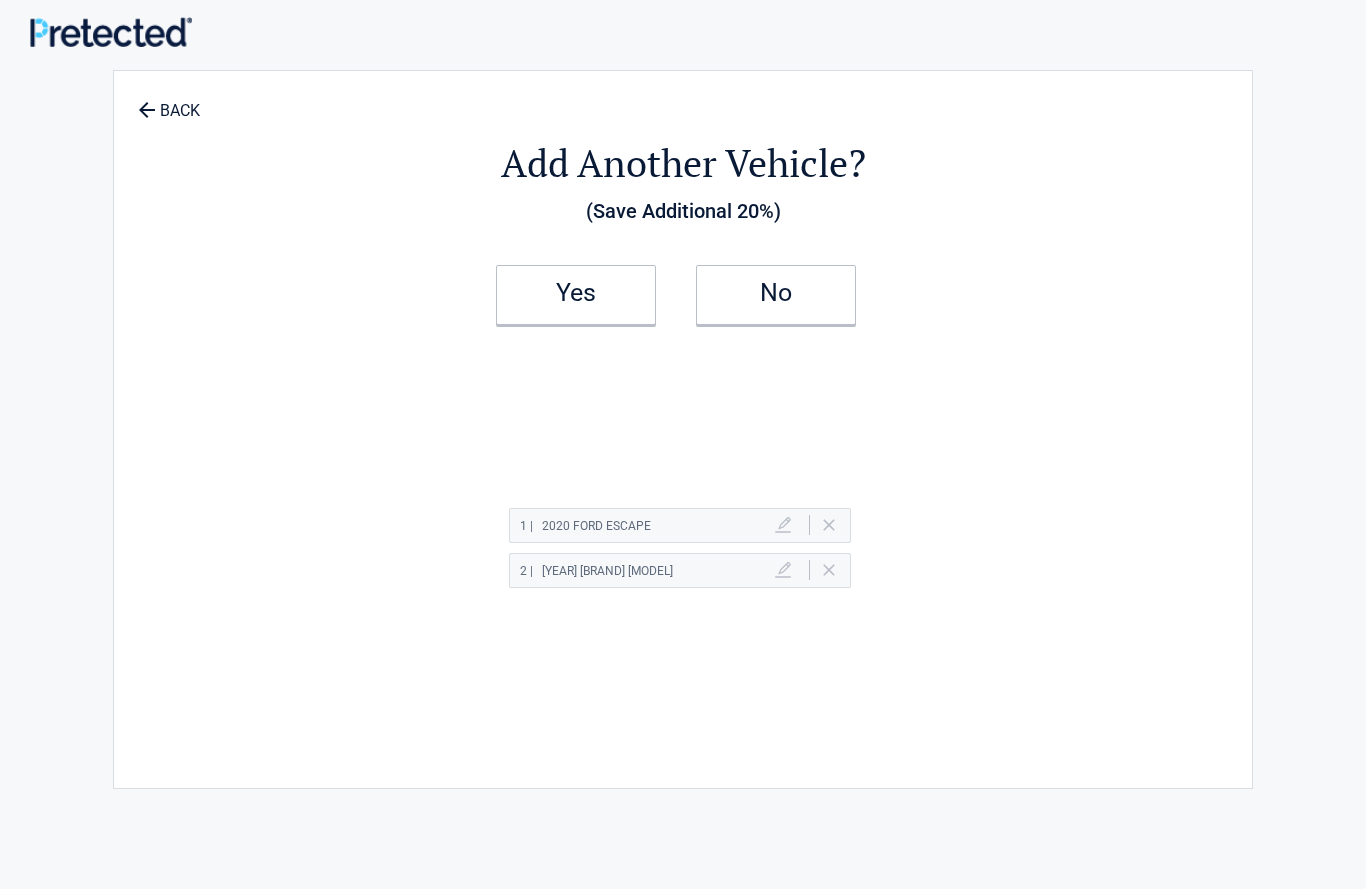 click on "No" at bounding box center [776, 295] 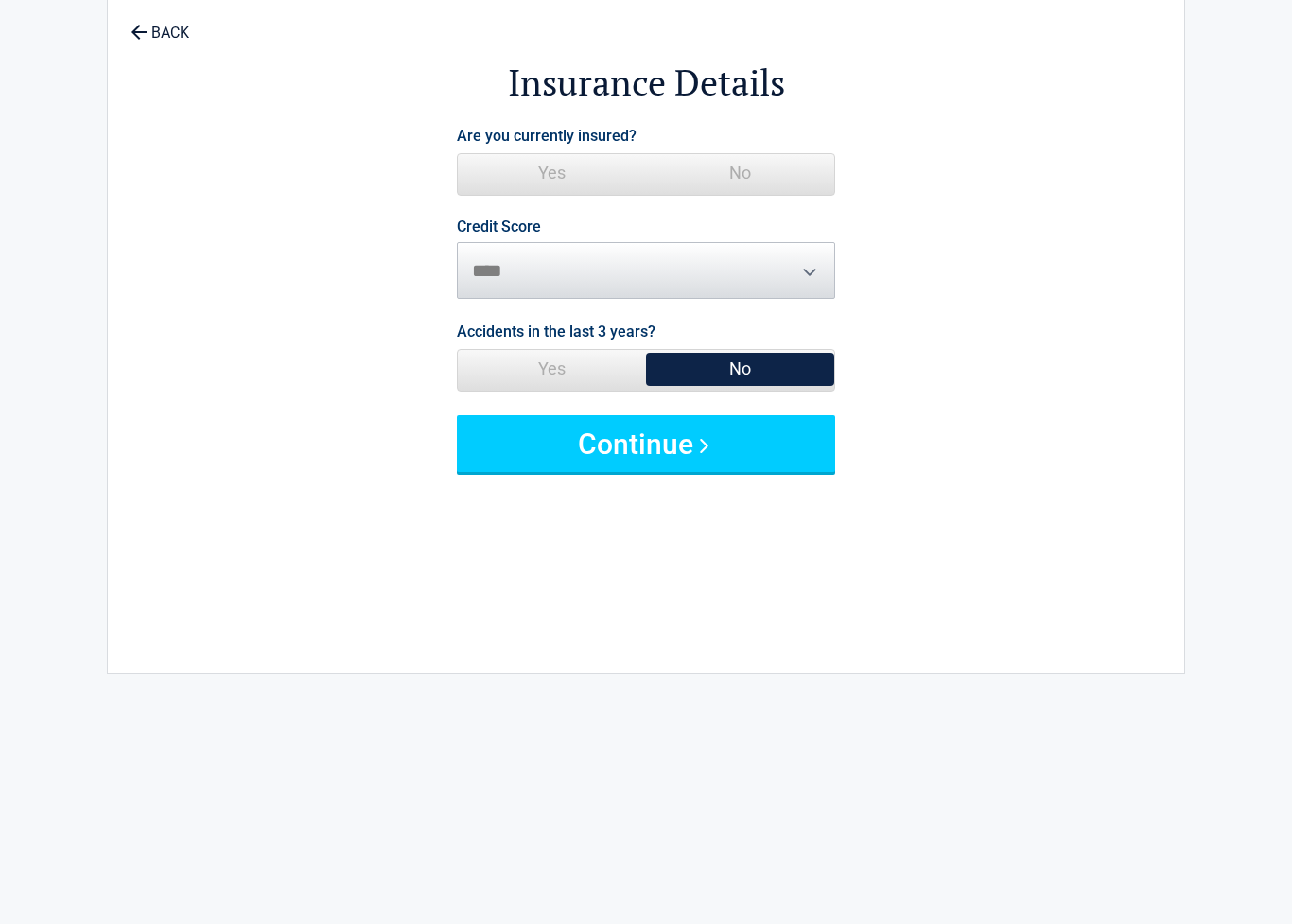 scroll, scrollTop: 72, scrollLeft: 0, axis: vertical 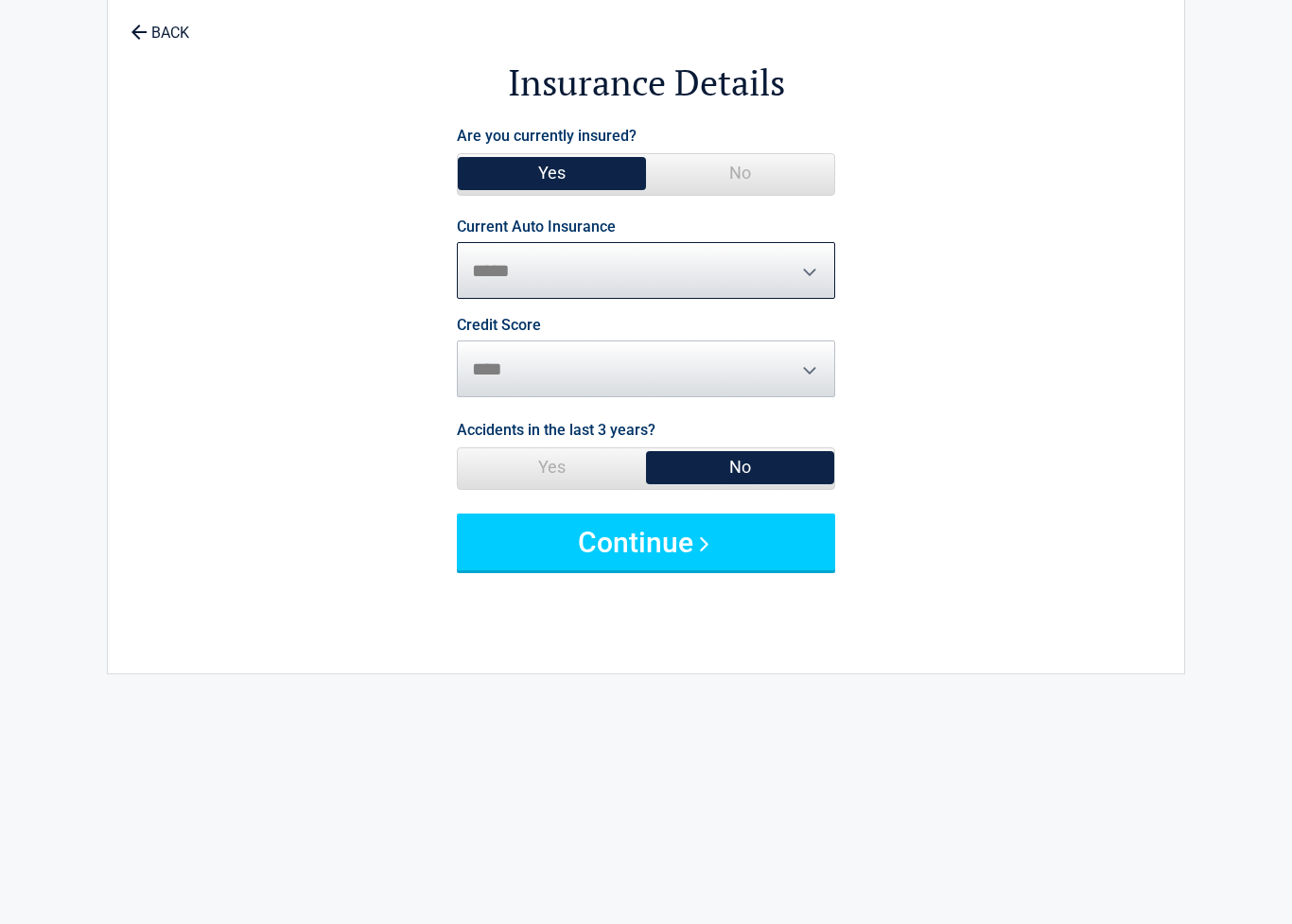 click on "**********" at bounding box center [646, 270] 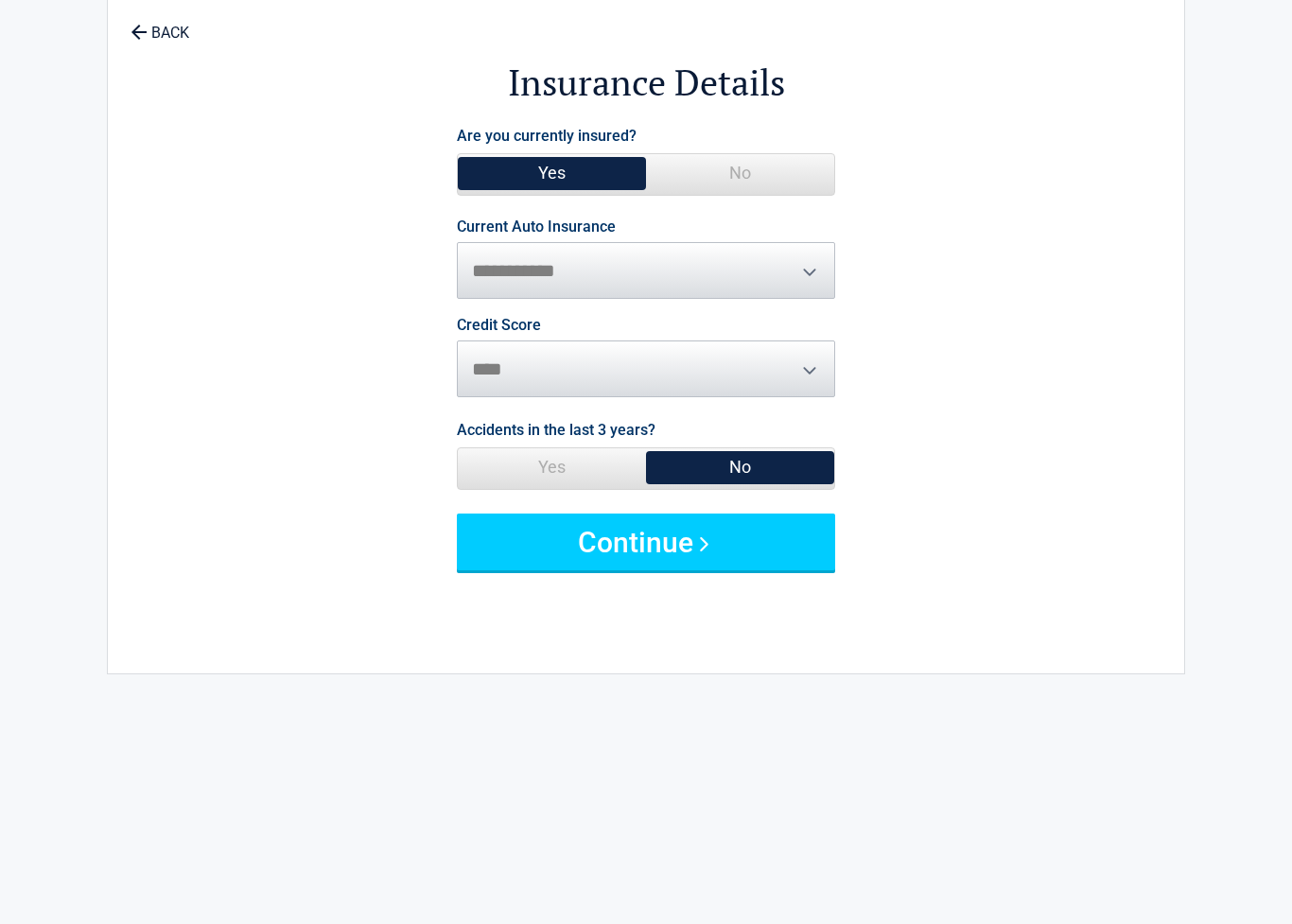 click on "Credit Score
*********
****
*******
****" at bounding box center (646, 357) 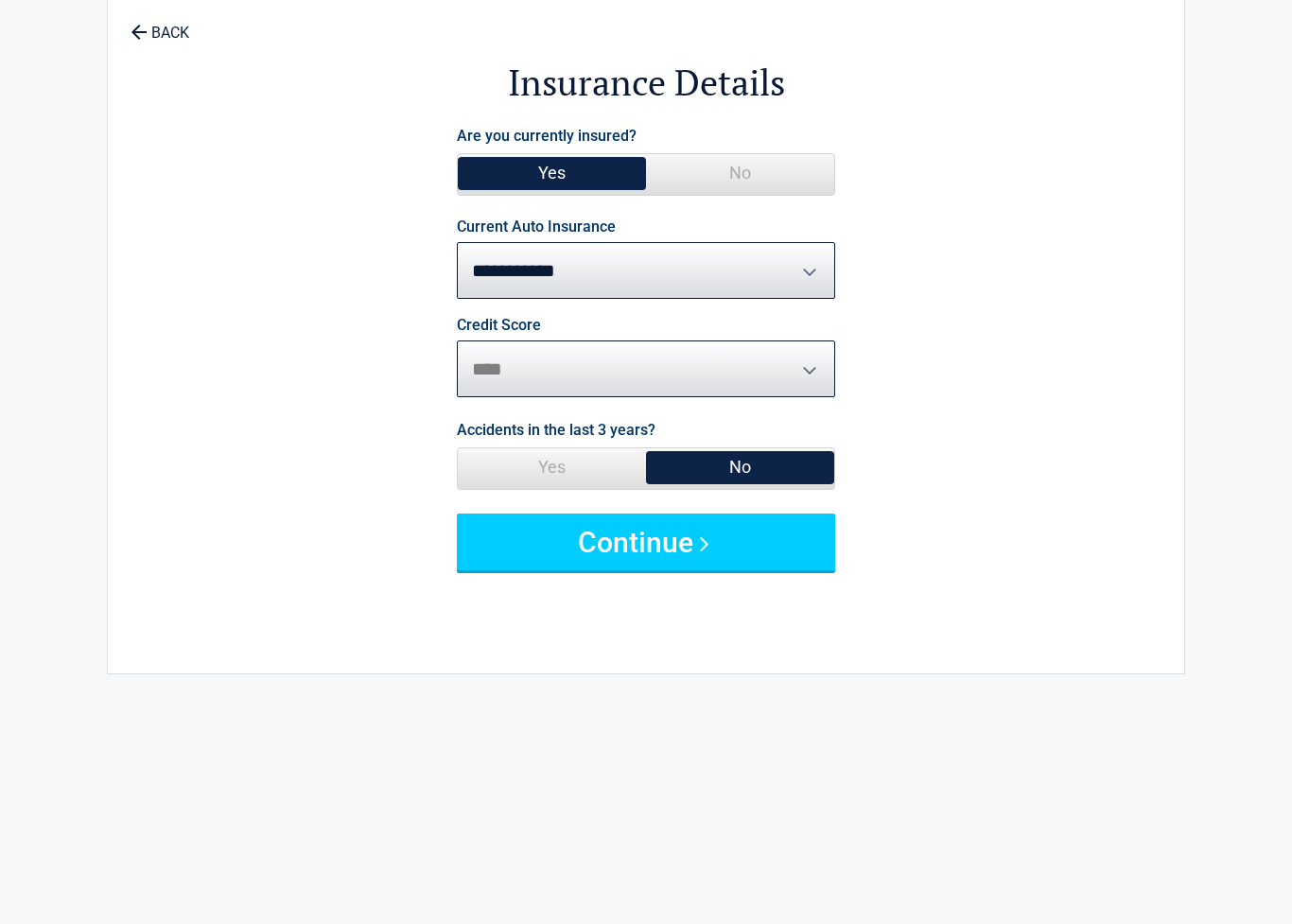 click on "*********
****
*******
****" at bounding box center [646, 369] 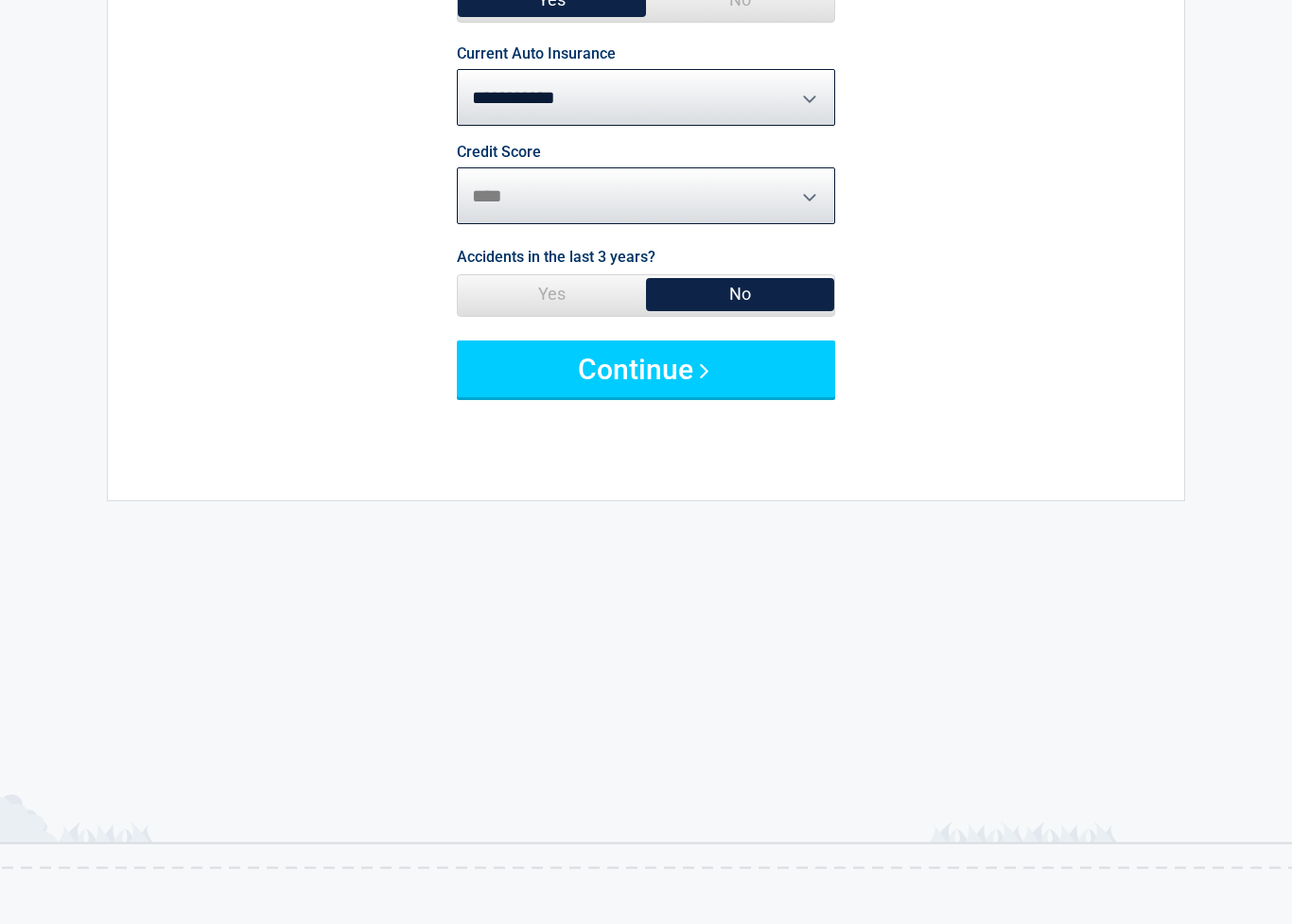 scroll, scrollTop: 245, scrollLeft: 0, axis: vertical 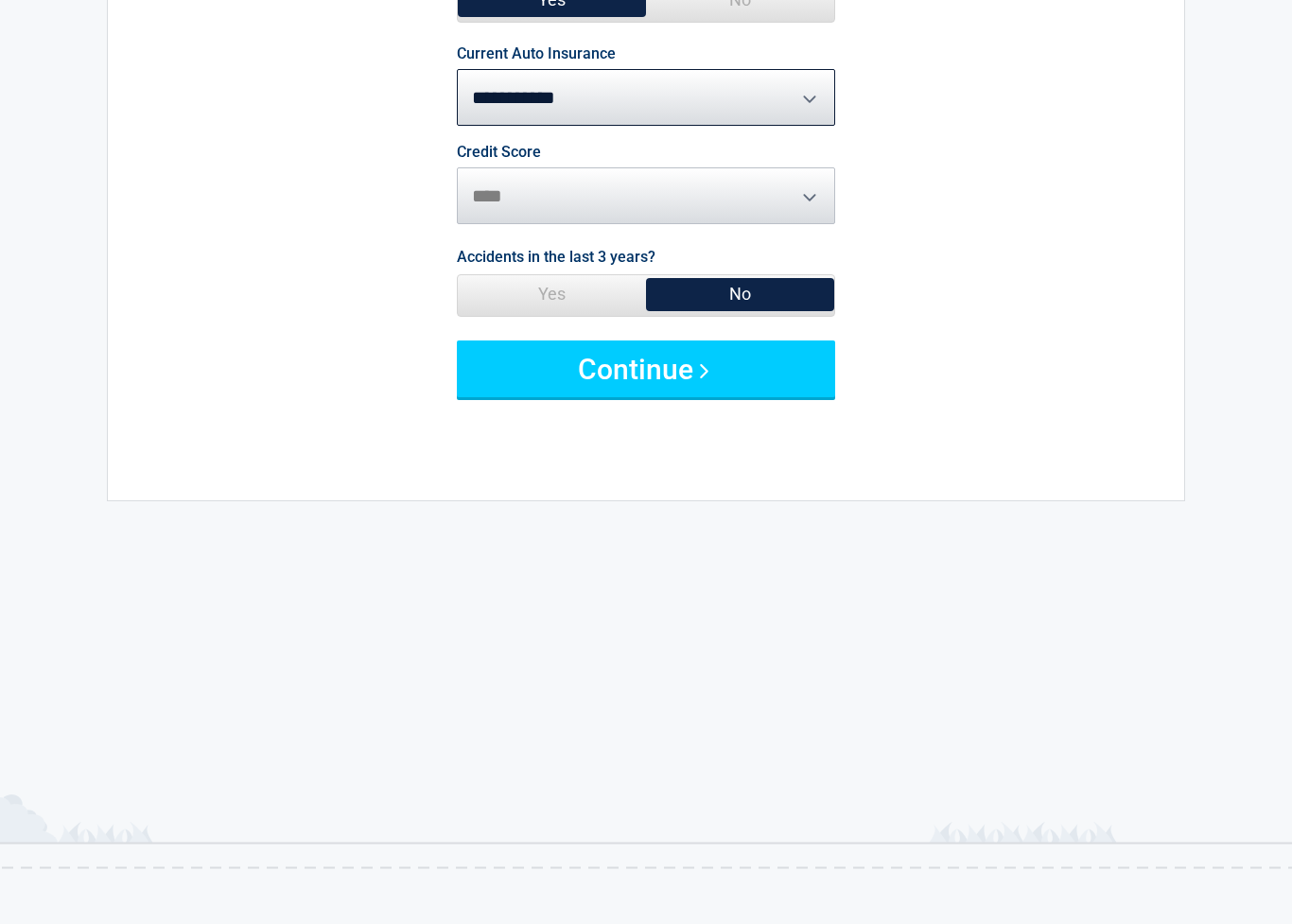 click on "Continue" at bounding box center (646, 369) 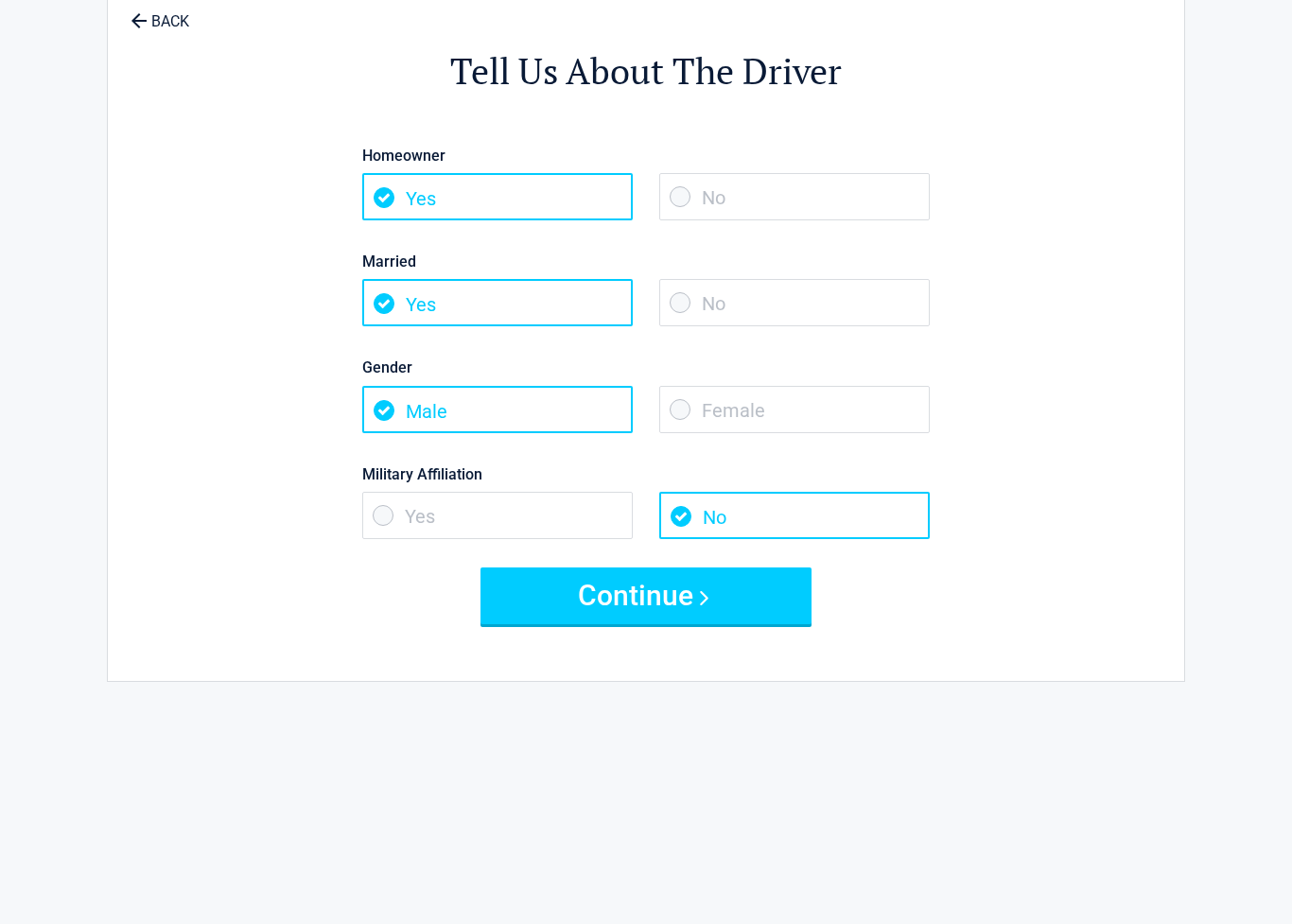 scroll, scrollTop: 0, scrollLeft: 0, axis: both 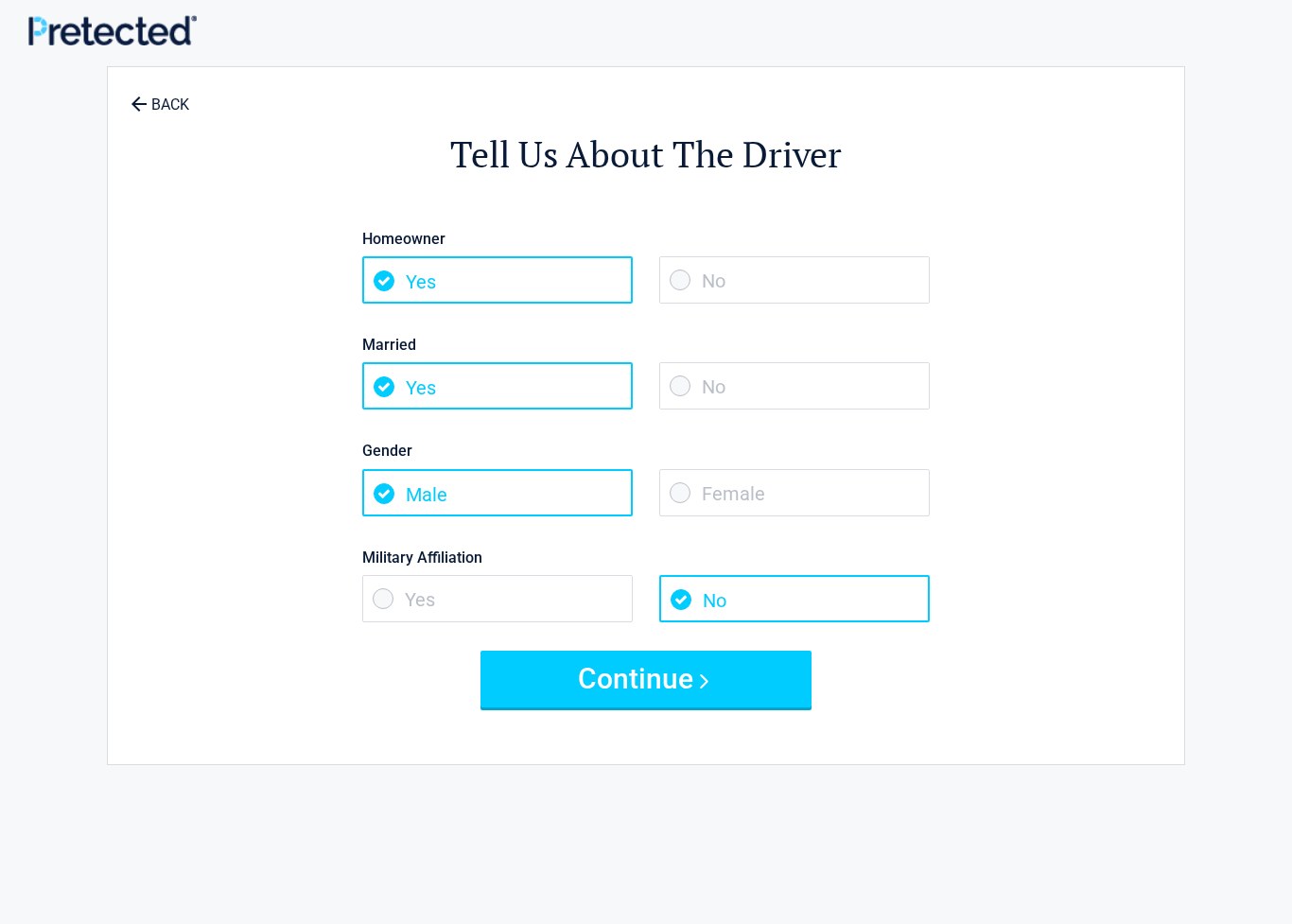 click on "No" at bounding box center (794, 280) 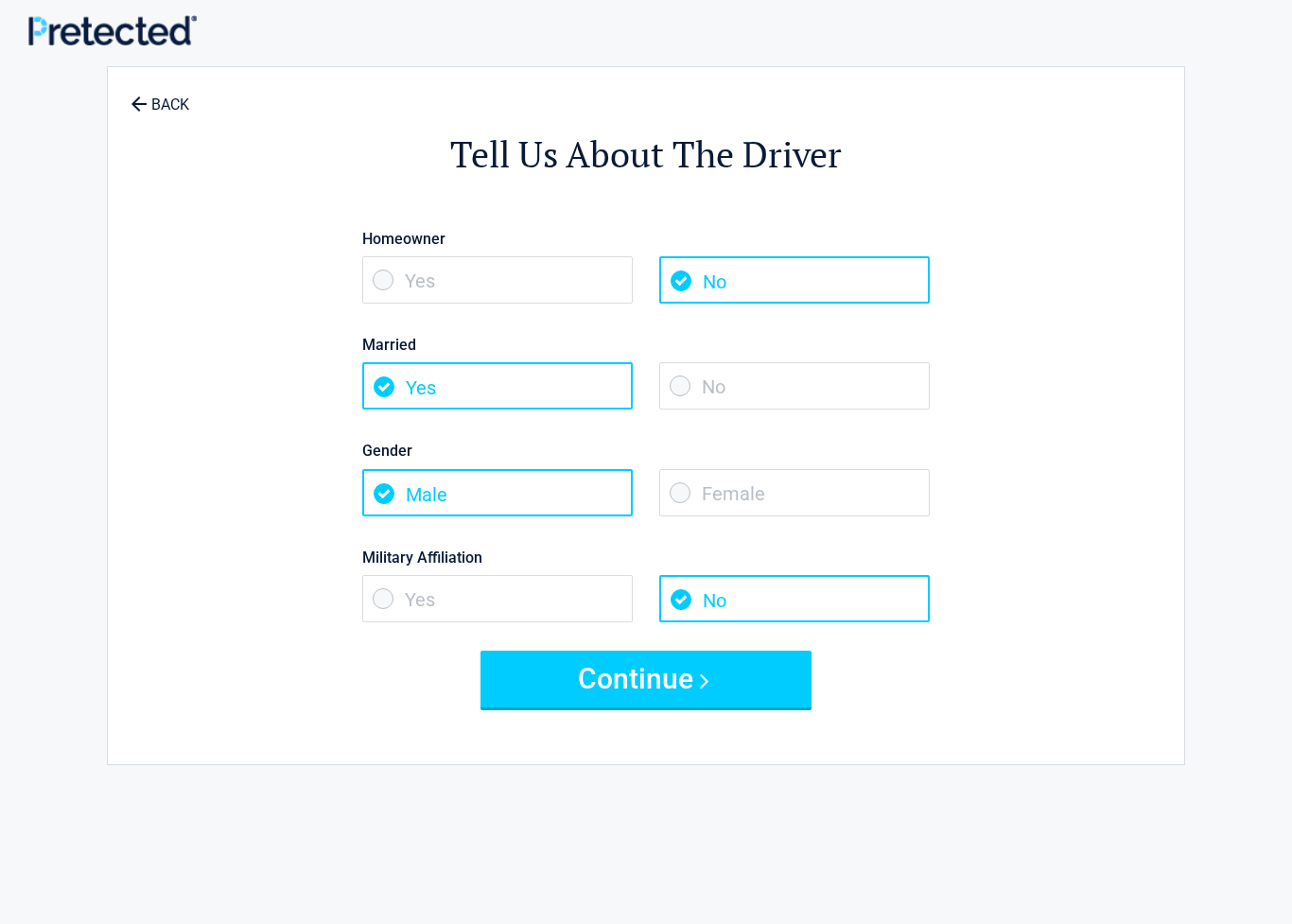 click on "Yes" at bounding box center (498, 280) 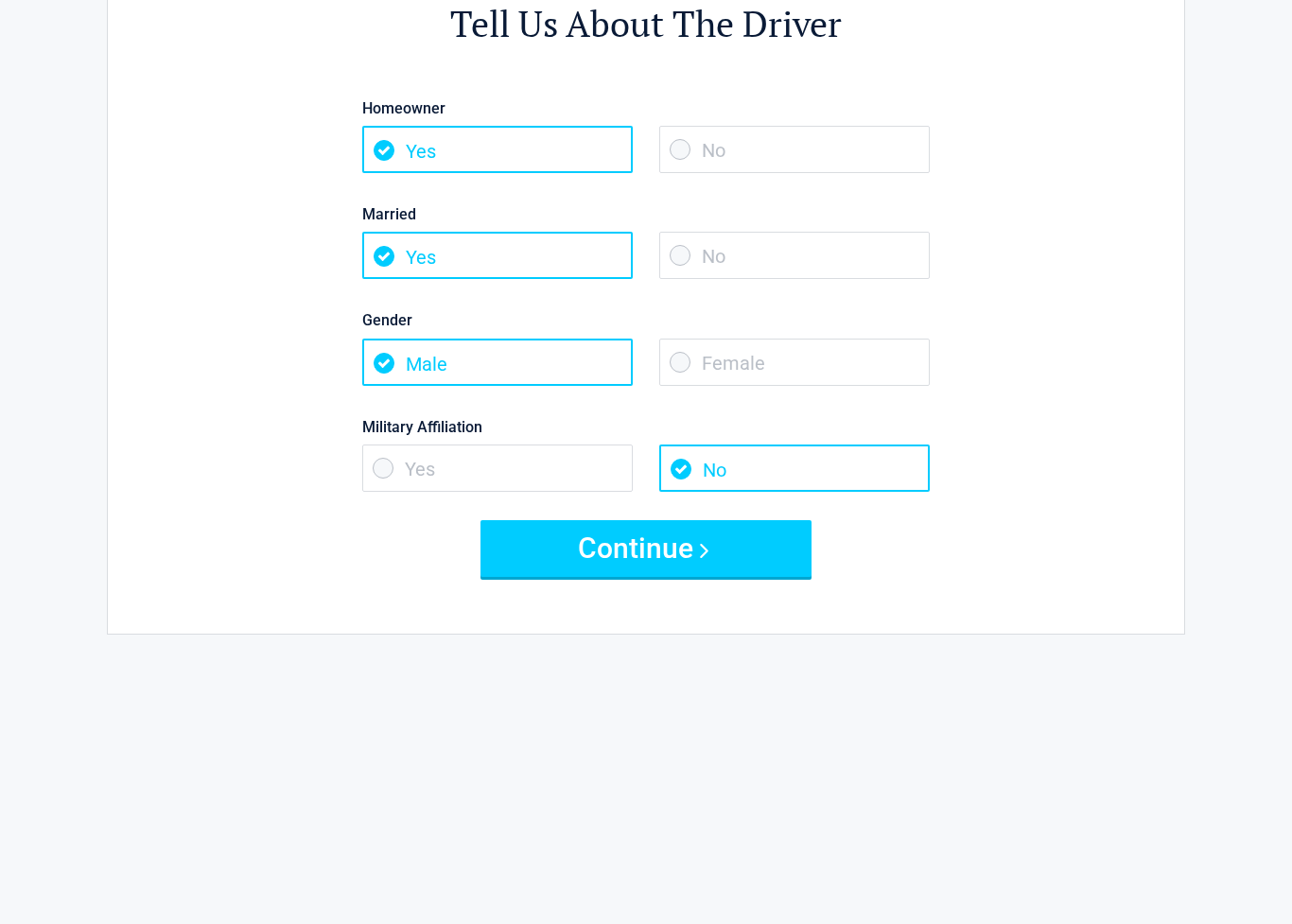 scroll, scrollTop: 151, scrollLeft: 0, axis: vertical 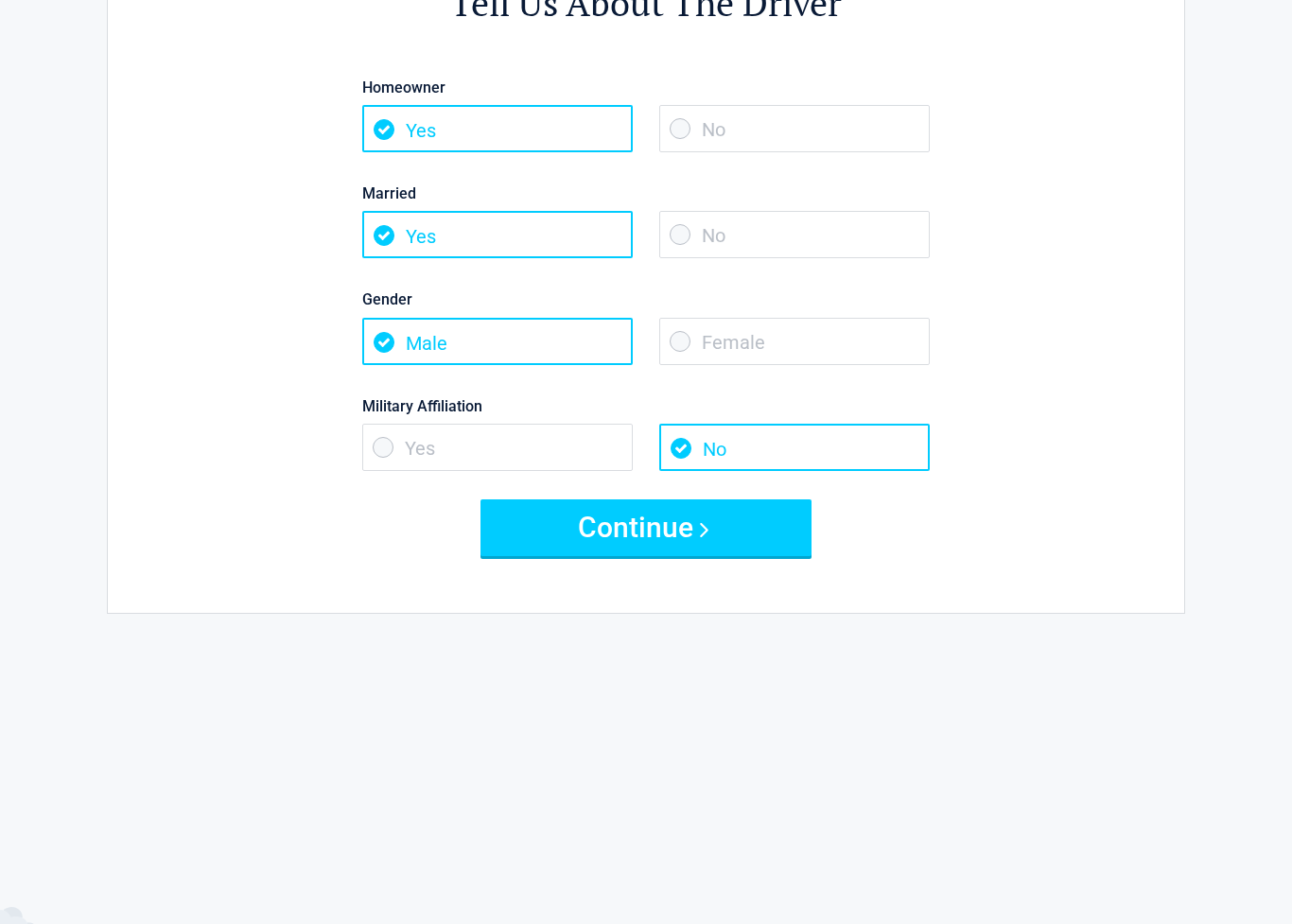 click on "No" at bounding box center [794, 447] 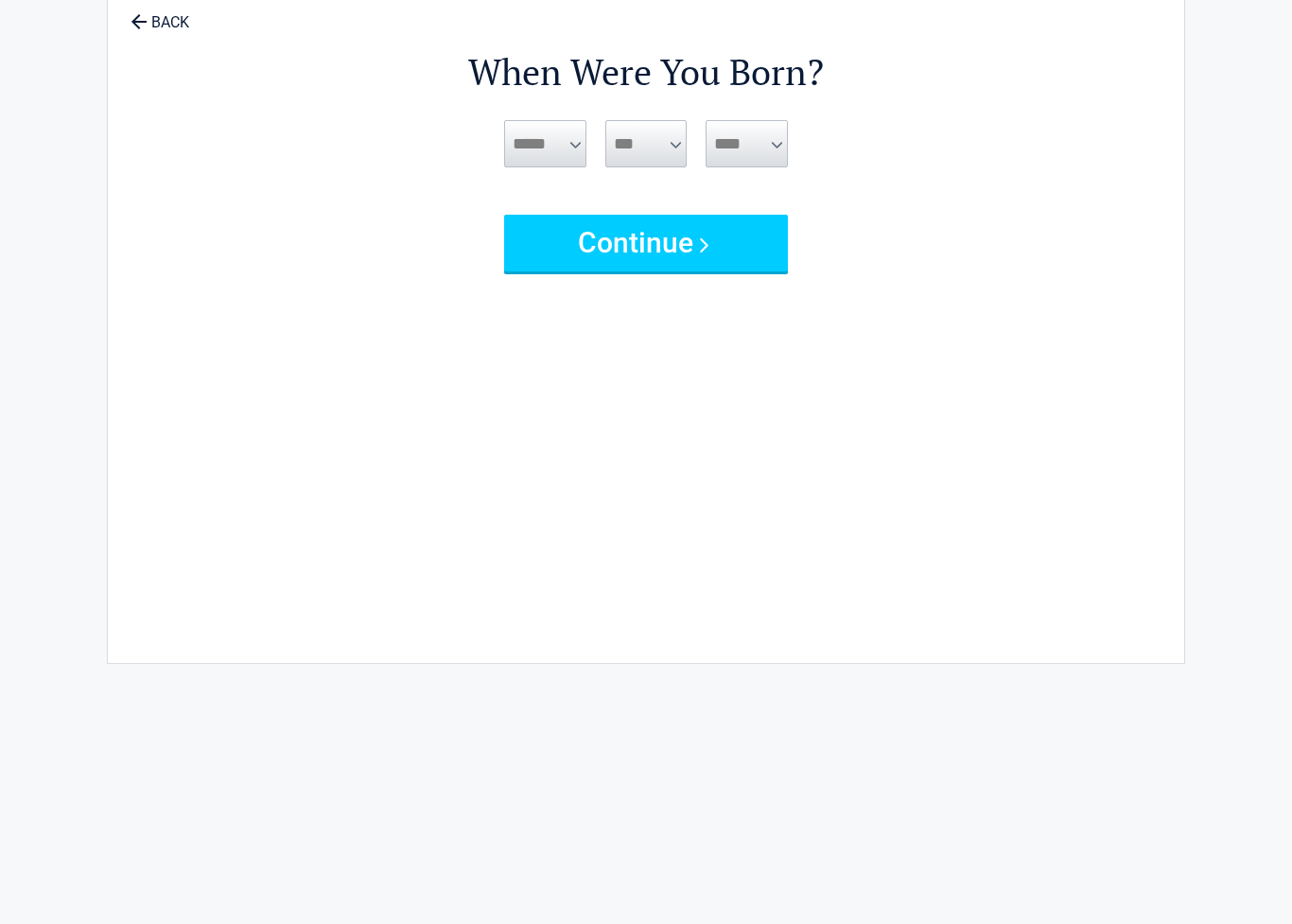 scroll, scrollTop: 0, scrollLeft: 0, axis: both 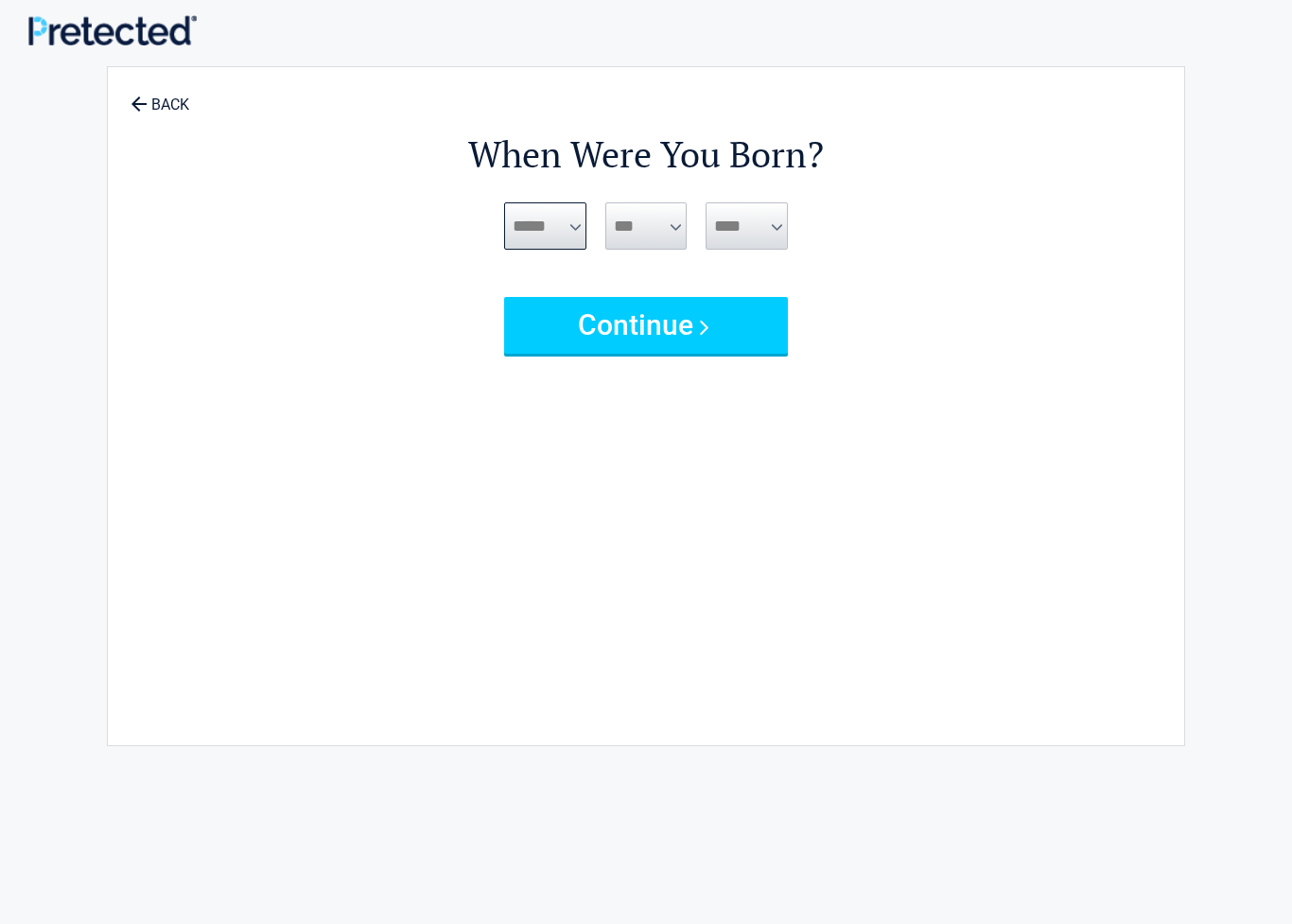 click on "*****
***
***
***
***
***
***
***
***
***
***
***
***" at bounding box center (545, 226) 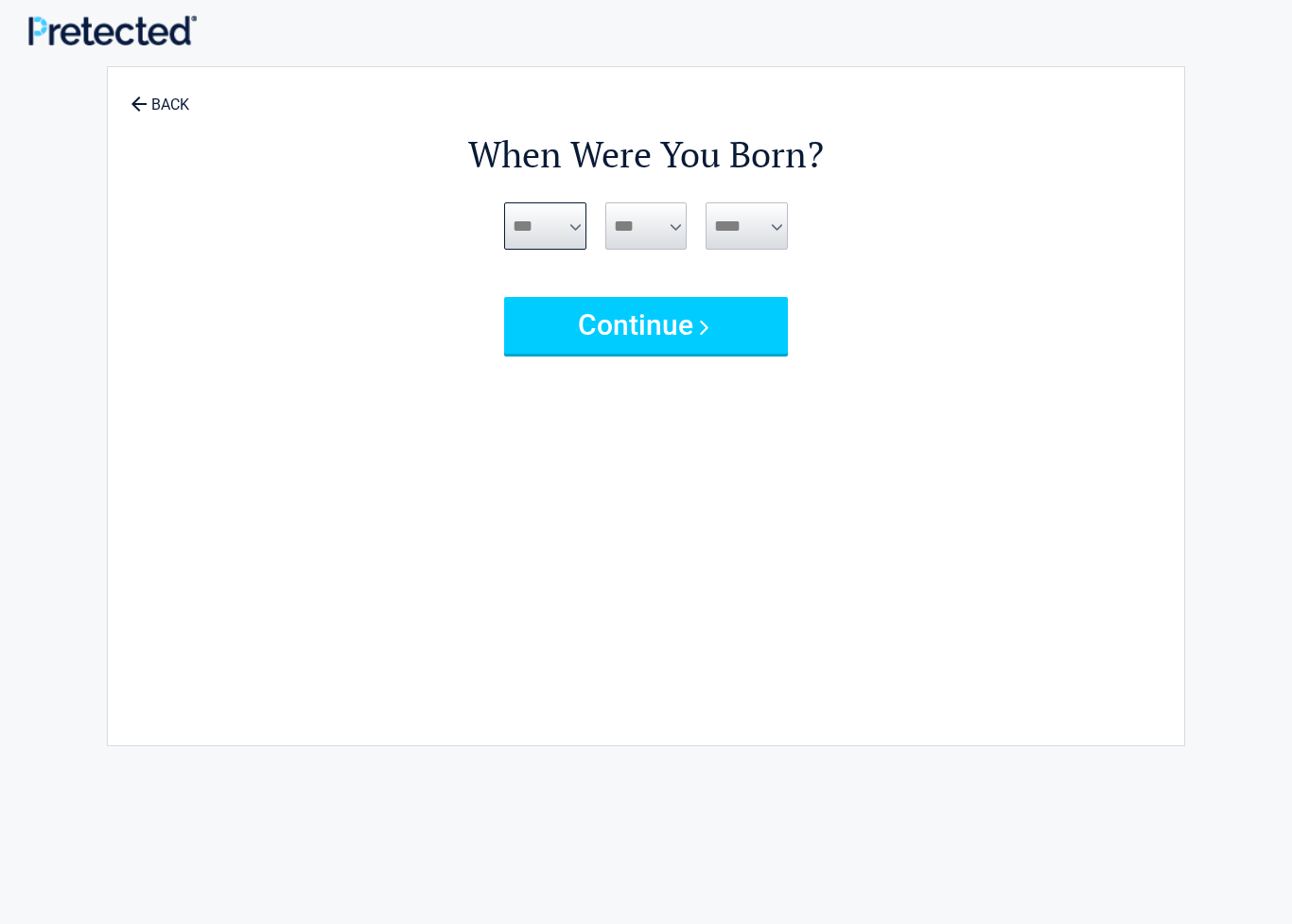 click on "*****
***
***
***
***
***
***
***
***
***
***
***
***" at bounding box center [545, 226] 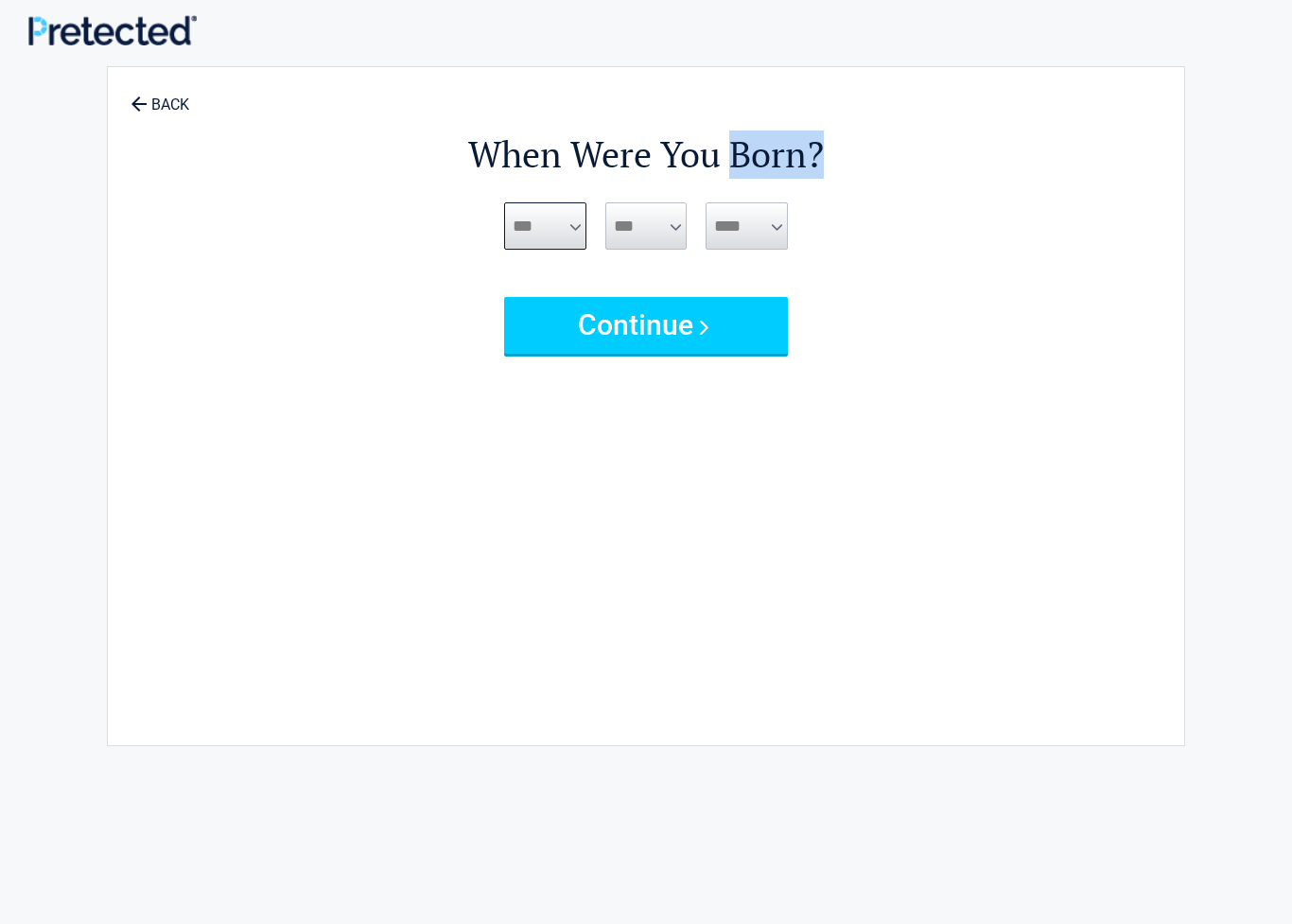 click on "*****
***
***
***
***
***
***
***
***
***
***
***
***" at bounding box center [545, 226] 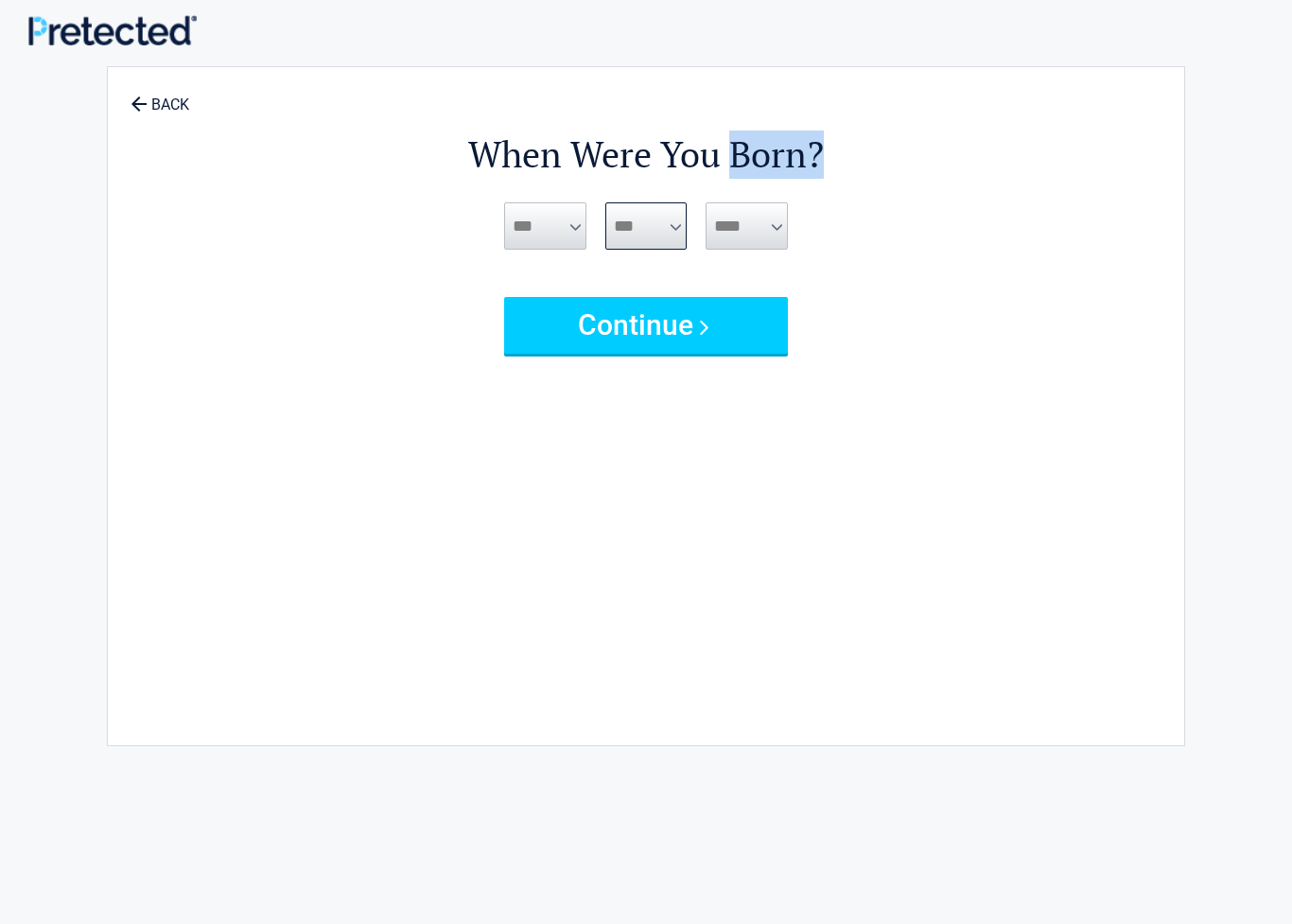click on "*** * * * * * * * * * ** ** ** ** ** ** ** ** ** ** ** ** ** ** ** ** ** ** ** ** ** **" at bounding box center (646, 226) 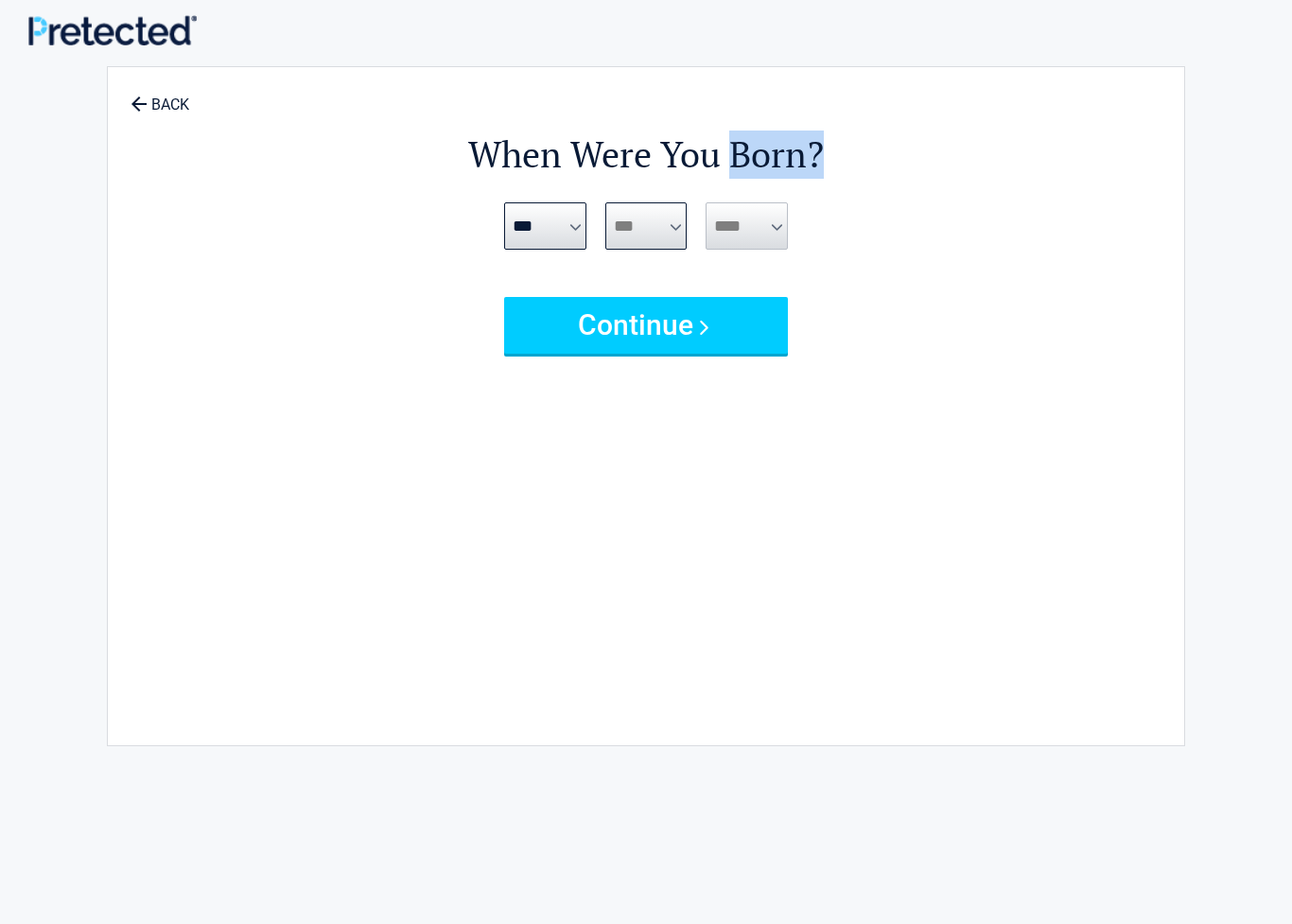 select on "**" 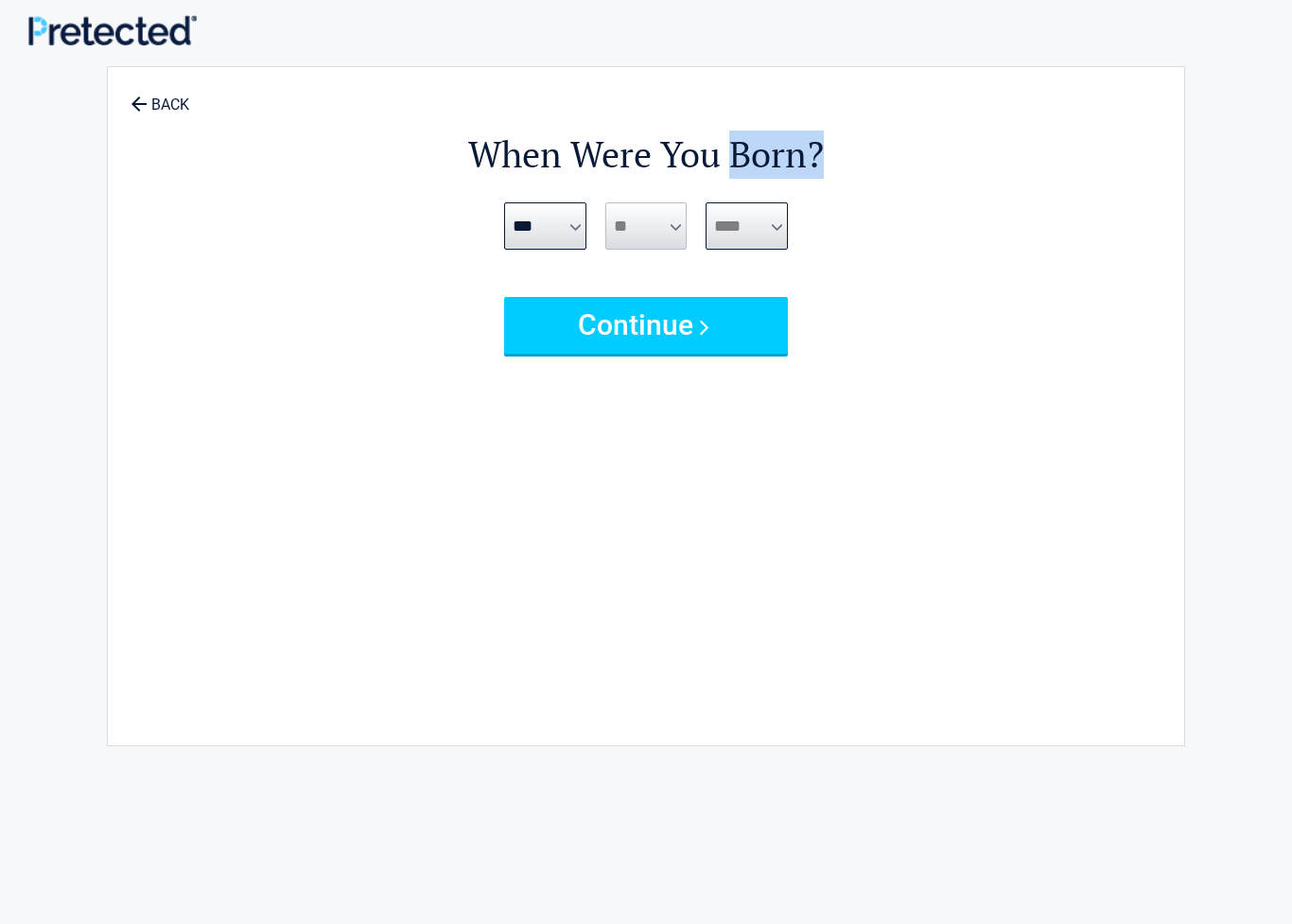 click on "****
****
****
****
****
****
****
****
****
****
****
****
****
****
****
****
****
****
****
****
****
****
****
****
****
****
****
****
****
****
****
****
****
****
****
****
****
****
****
****
****
****
****
****
****
****
****
****
****
****
****
****
****
****
****
****
****
****
****
****
****
****
****
****" at bounding box center (746, 226) 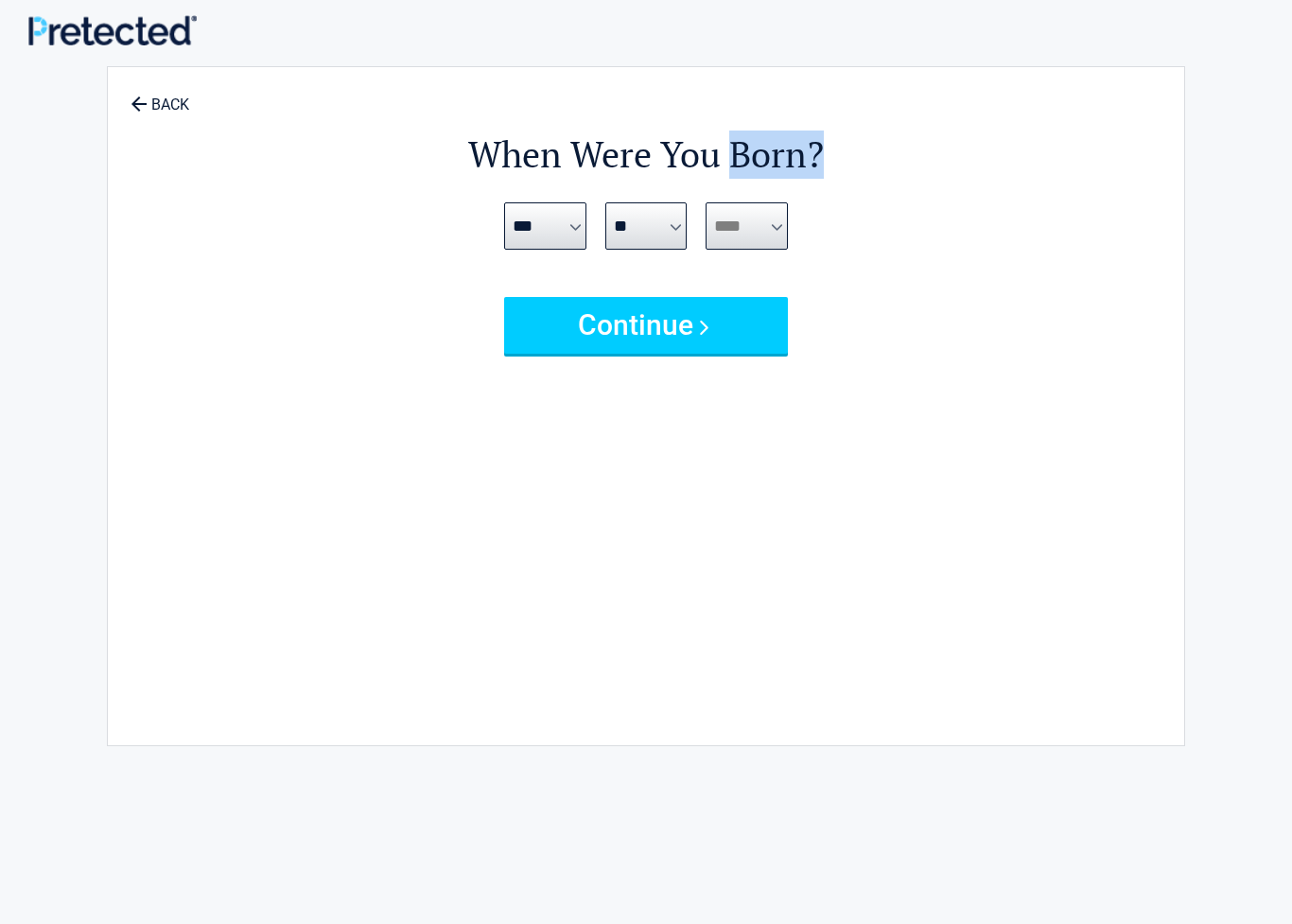 click on "****
****
****
****
****
****
****
****
****
****
****
****
****
****
****
****
****
****
****
****
****
****
****
****
****
****
****
****
****
****
****
****
****
****
****
****
****
****
****
****
****
****
****
****
****
****
****
****
****
****
****
****
****
****
****
****
****
****
****
****
****
****
****
****" at bounding box center [746, 226] 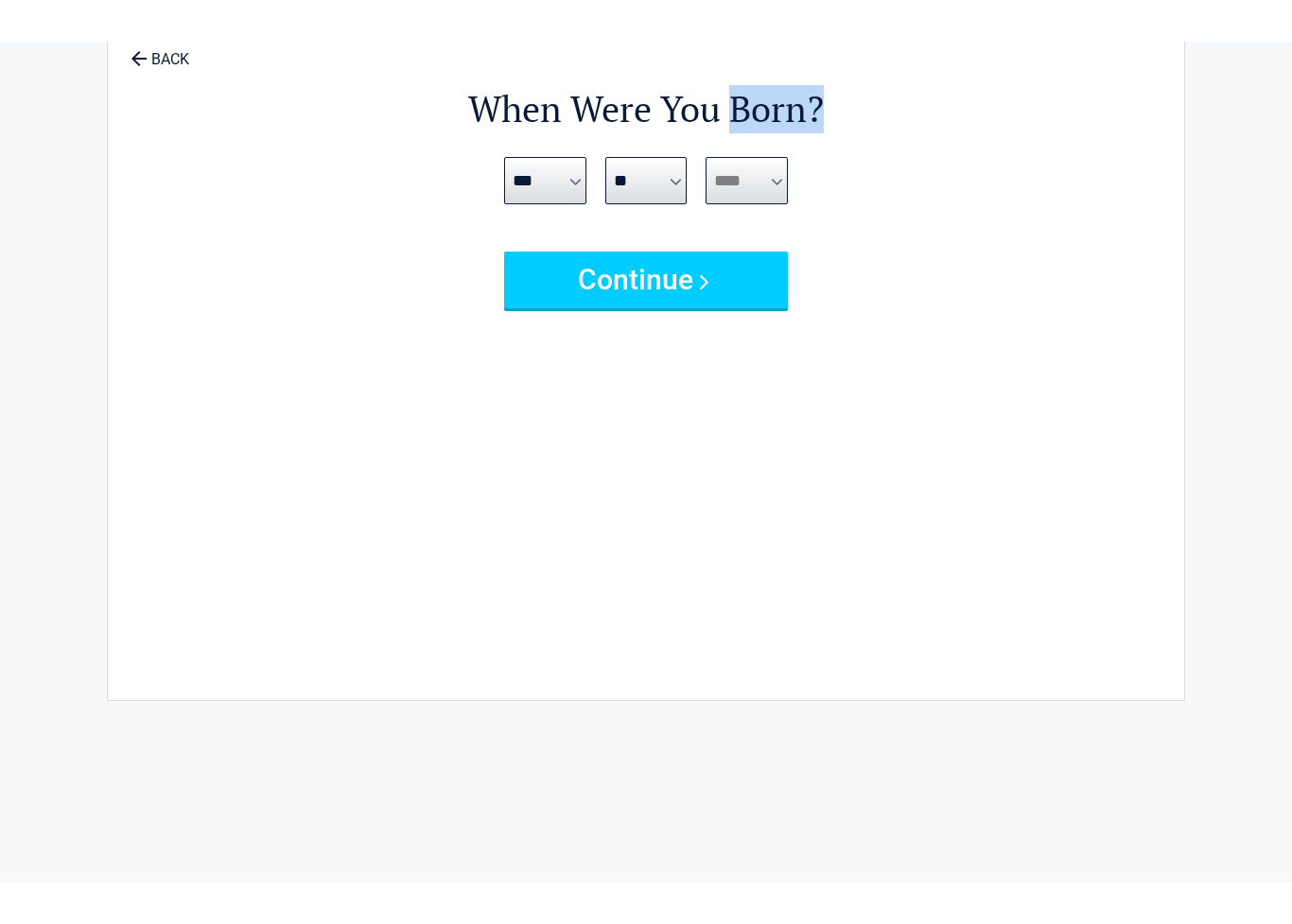 scroll, scrollTop: 87, scrollLeft: 0, axis: vertical 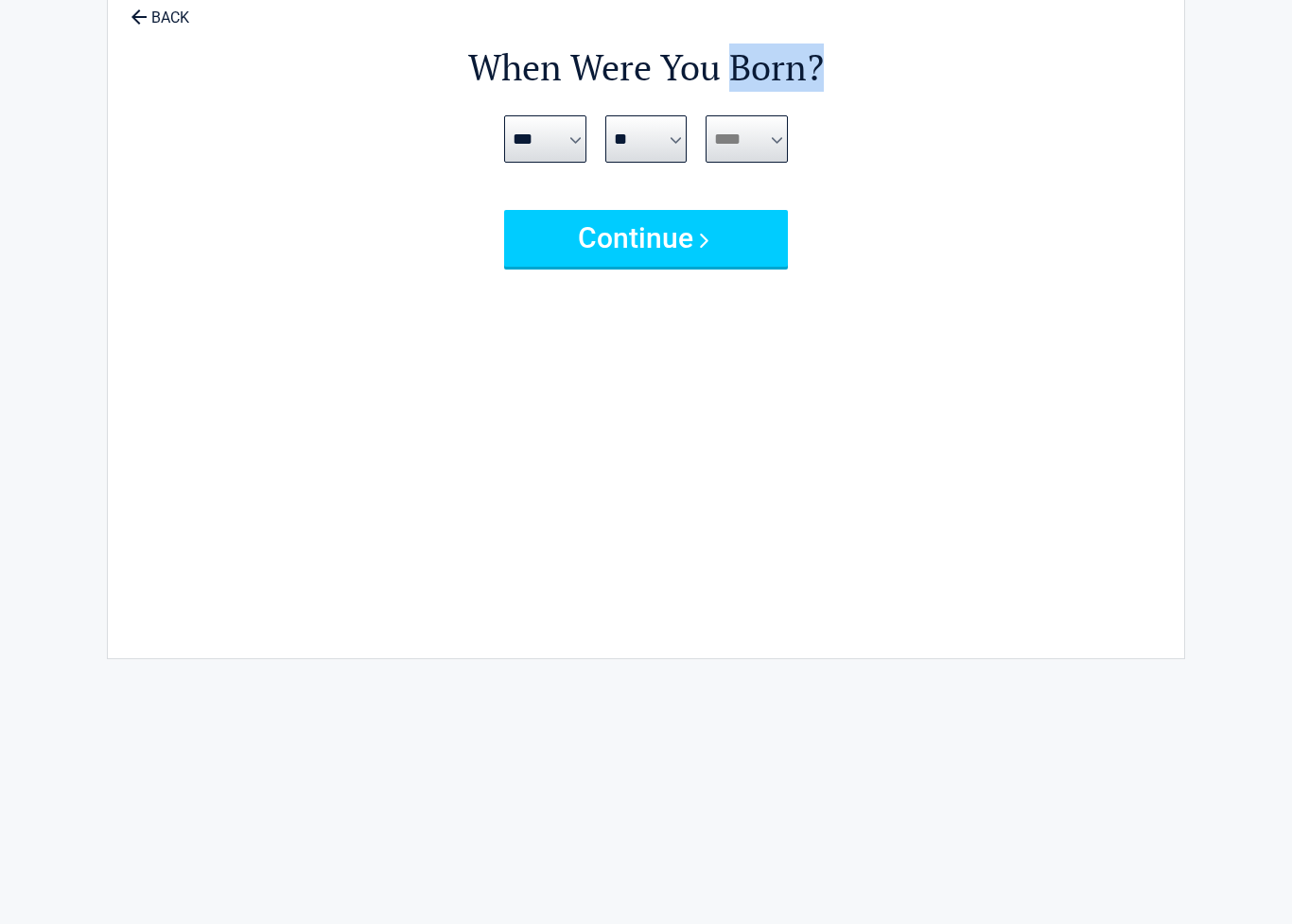 click on "****
****
****
****
****
****
****
****
****
****
****
****
****
****
****
****
****
****
****
****
****
****
****
****
****
****
****
****
****
****
****
****
****
****
****
****
****
****
****
****
****
****
****
****
****
****
****
****
****
****
****
****
****
****
****
****
****
****
****
****
****
****
****
****" at bounding box center [746, 139] 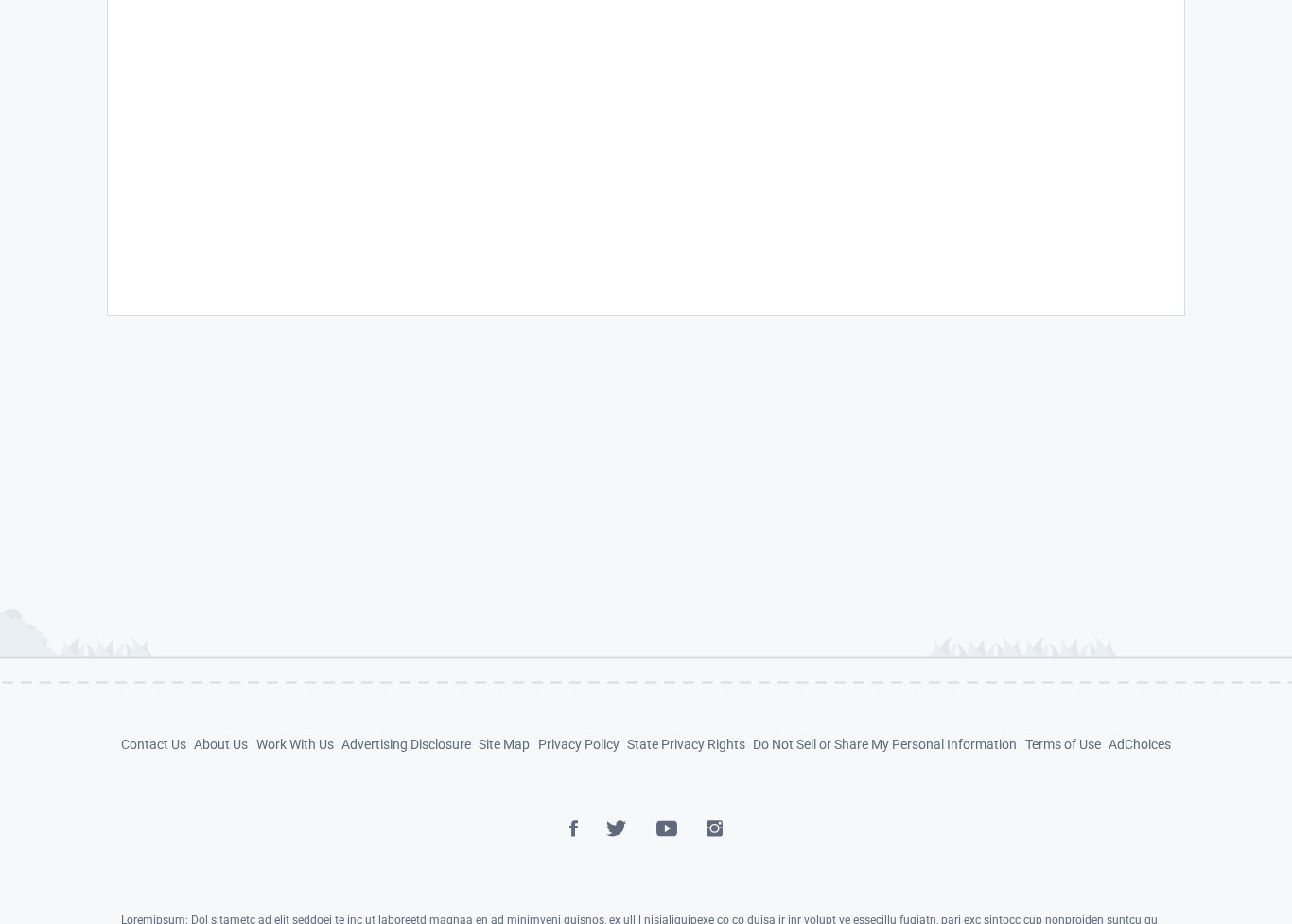 click on "When Were You Born?
*****
***
***
***
***
***
***
***
***
***
***
***
***
*** * * * * * * * * * ** ** ** ** ** ** ** ** ** ** ** ** ** ** ** ** ** ** ** ** ** **
****
****
****
****
****
****
****
****
****
****
****
****
****
****
****
****
****
****
****
****
****
****
****
****
****
****
****
****
****
****
****
****
****
****
****
****
****" at bounding box center (646, -33) 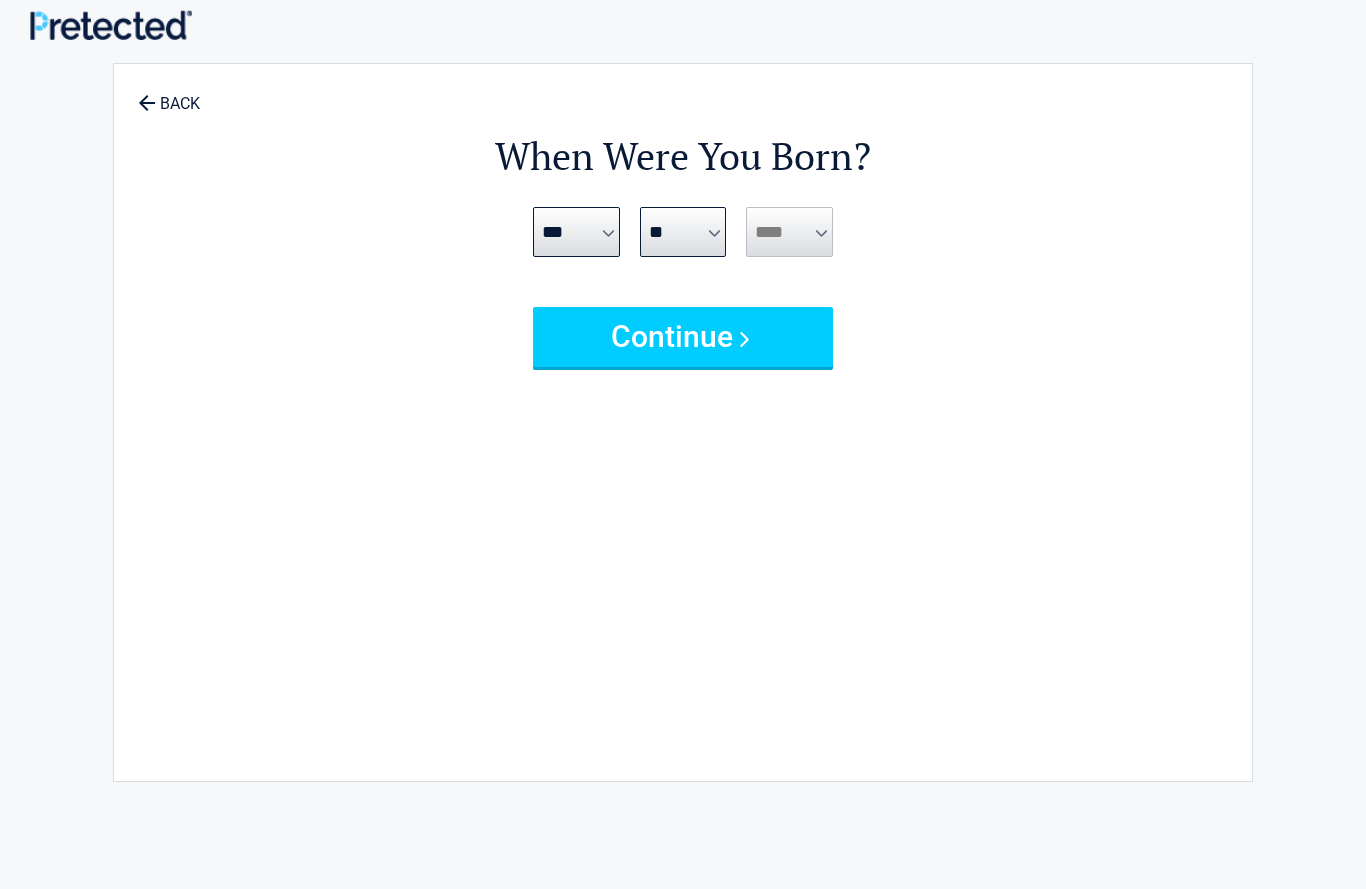 scroll, scrollTop: 0, scrollLeft: 0, axis: both 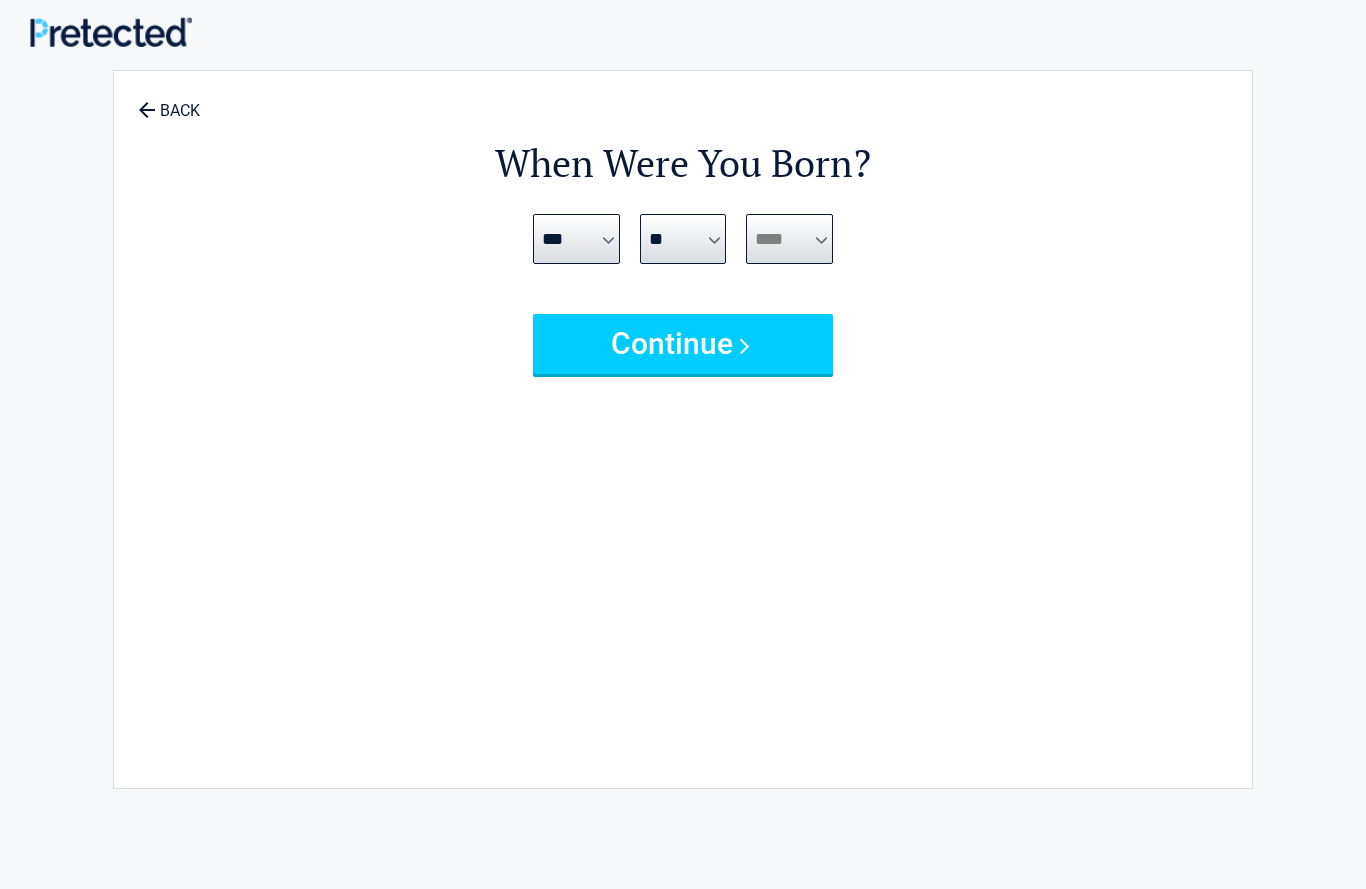 click on "****
****
****
****
****
****
****
****
****
****
****
****
****
****
****
****
****
****
****
****
****
****
****
****
****
****
****
****
****
****
****
****
****
****
****
****
****
****
****
****
****
****
****
****
****
****
****
****
****
****
****
****
****
****
****
****
****
****
****
****
****
****
****
****" at bounding box center (789, 239) 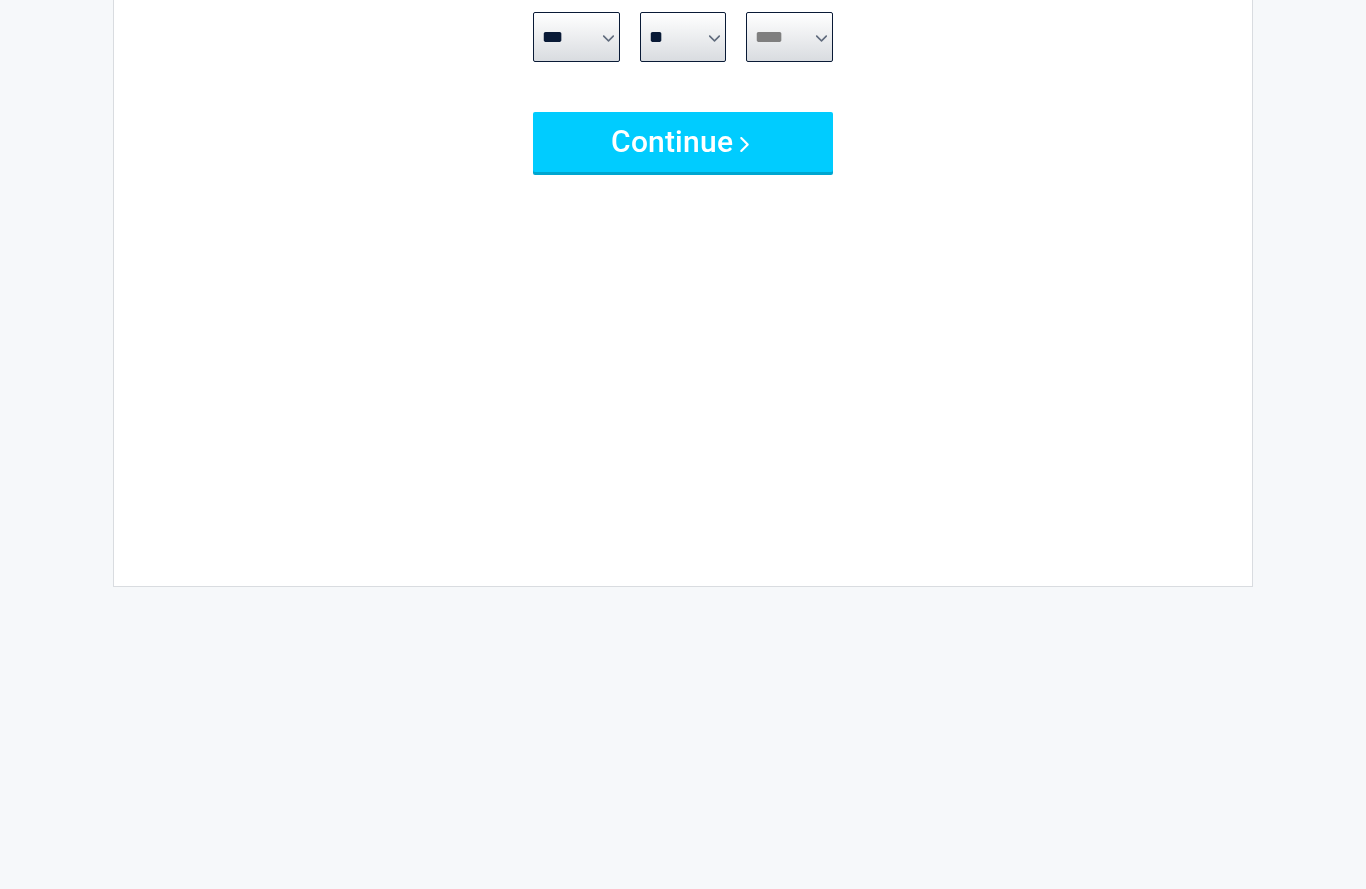 scroll, scrollTop: 198, scrollLeft: 0, axis: vertical 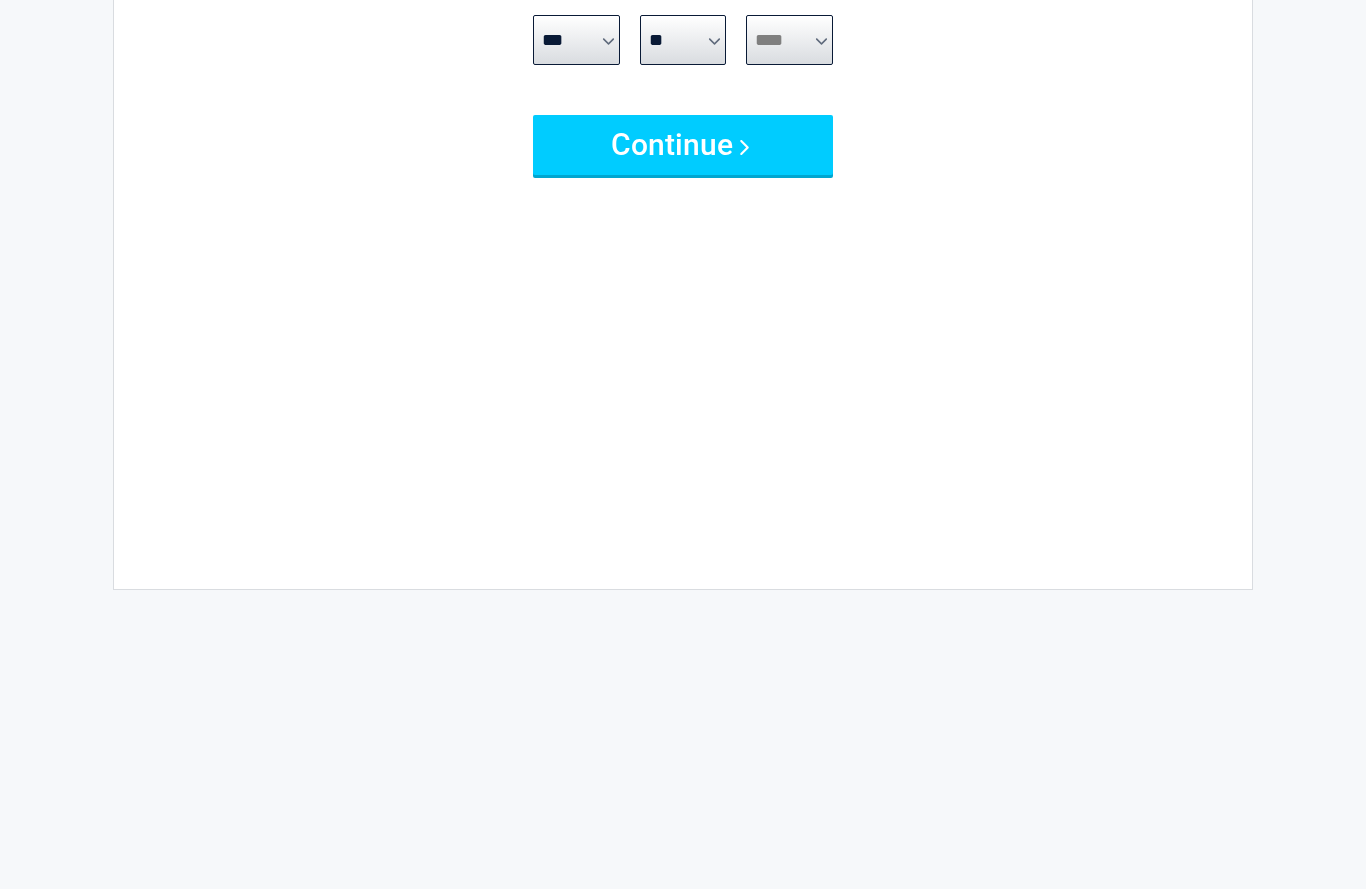 click on "****
****
****
****
****
****
****
****
****
****
****
****
****
****
****
****
****
****
****
****
****
****
****
****
****
****
****
****
****
****
****
****
****
****
****
****
****
****
****
****
****
****
****
****
****
****
****
****
****
****
****
****
****
****
****
****
****
****
****
****
****
****
****
****" at bounding box center [789, 41] 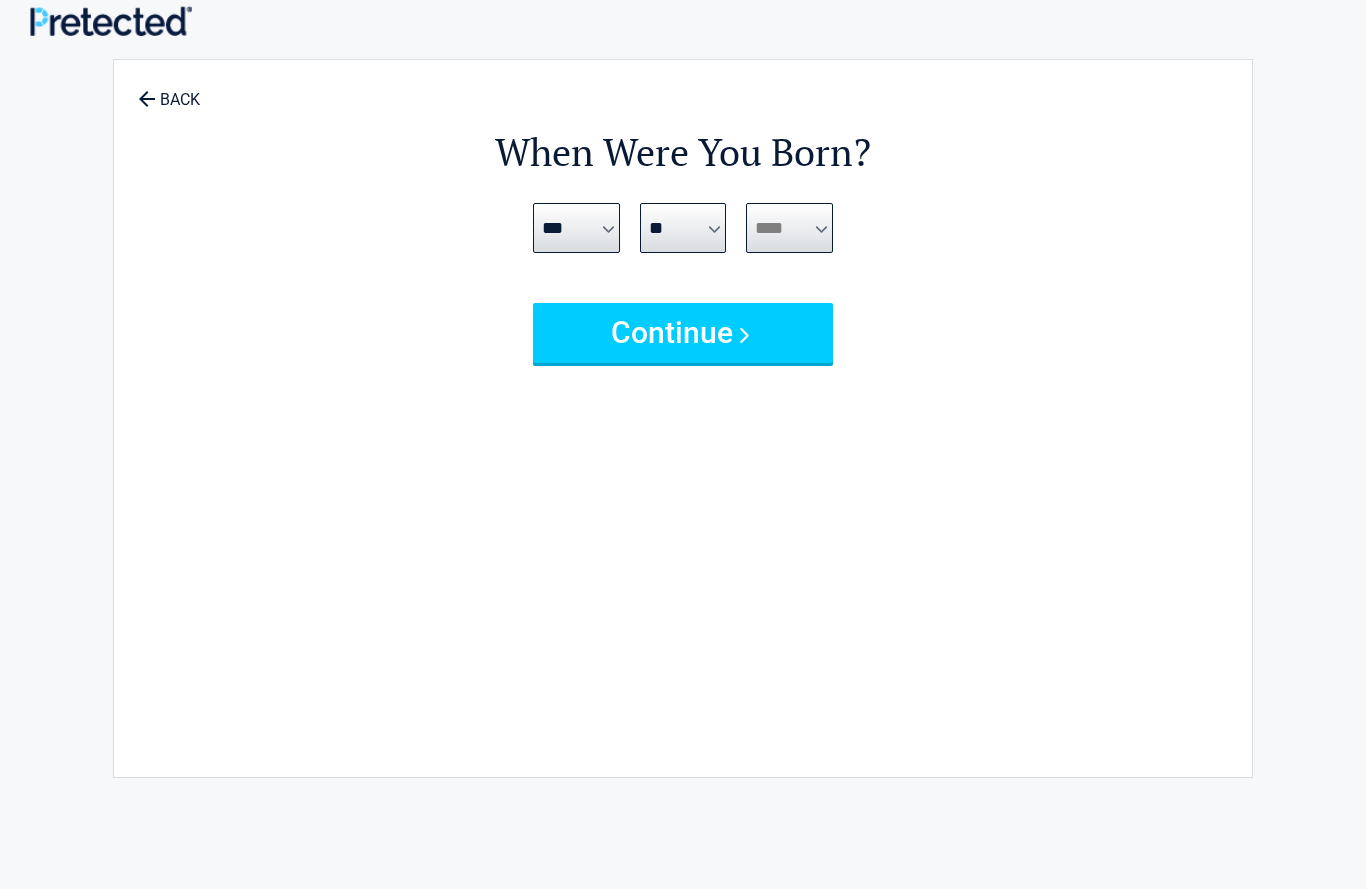 scroll, scrollTop: 8, scrollLeft: 0, axis: vertical 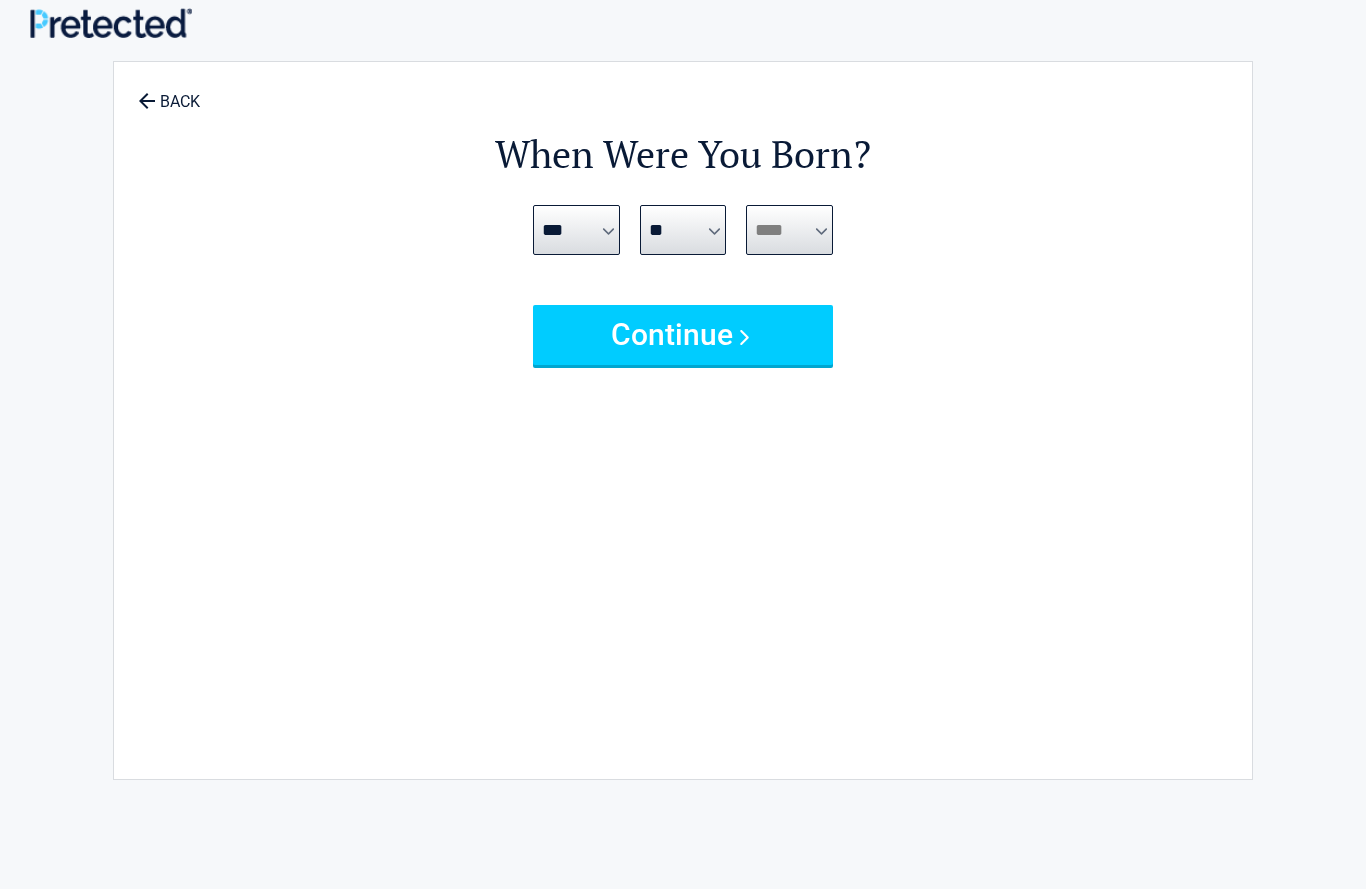 click on "****
****
****
****
****
****
****
****
****
****
****
****
****
****
****
****
****
****
****
****
****
****
****
****
****
****
****
****
****
****
****
****
****
****
****
****
****
****
****
****
****
****
****
****
****
****
****
****
****
****
****
****
****
****
****
****
****
****
****
****
****
****
****
****" at bounding box center (789, 231) 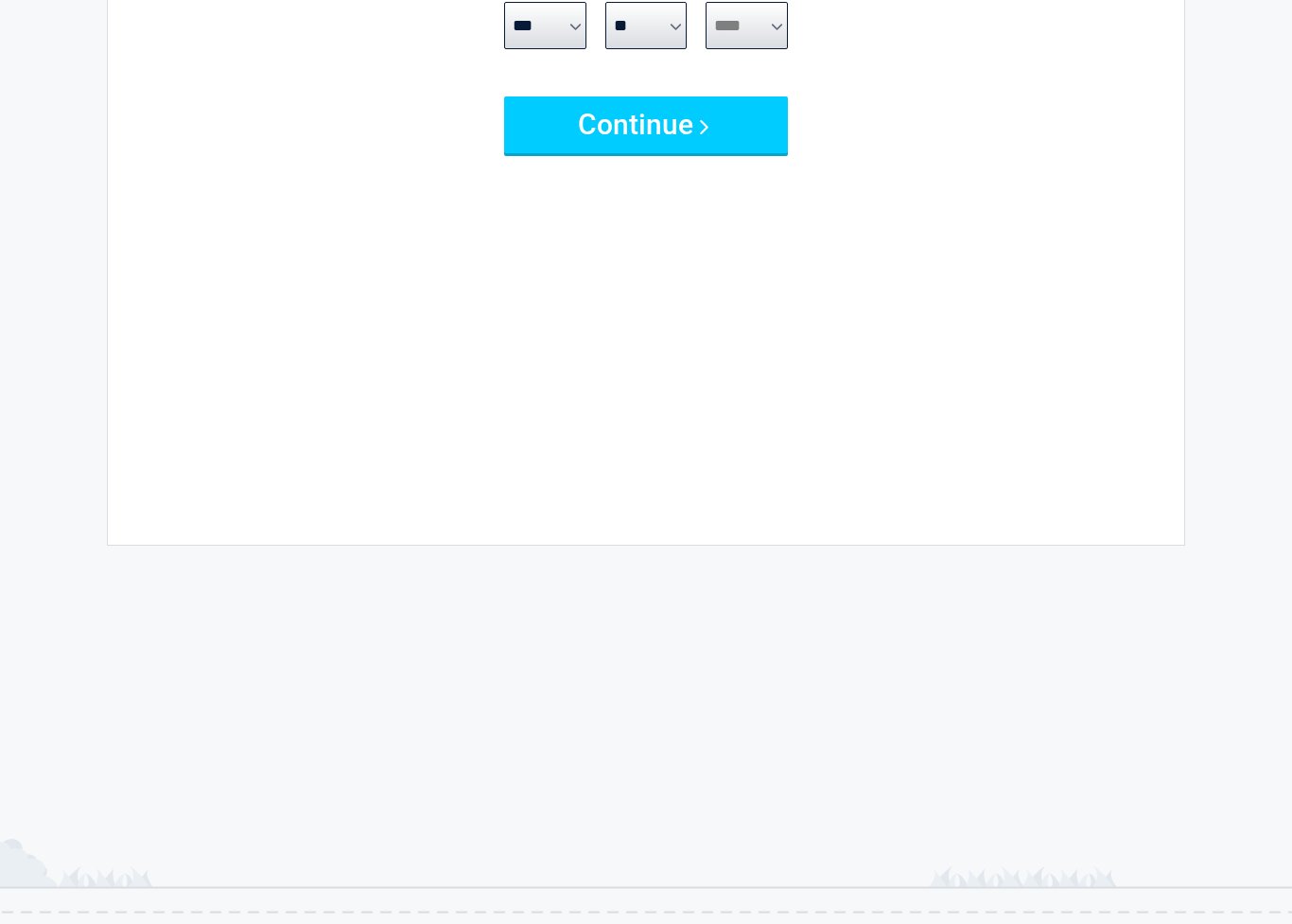scroll, scrollTop: 201, scrollLeft: 0, axis: vertical 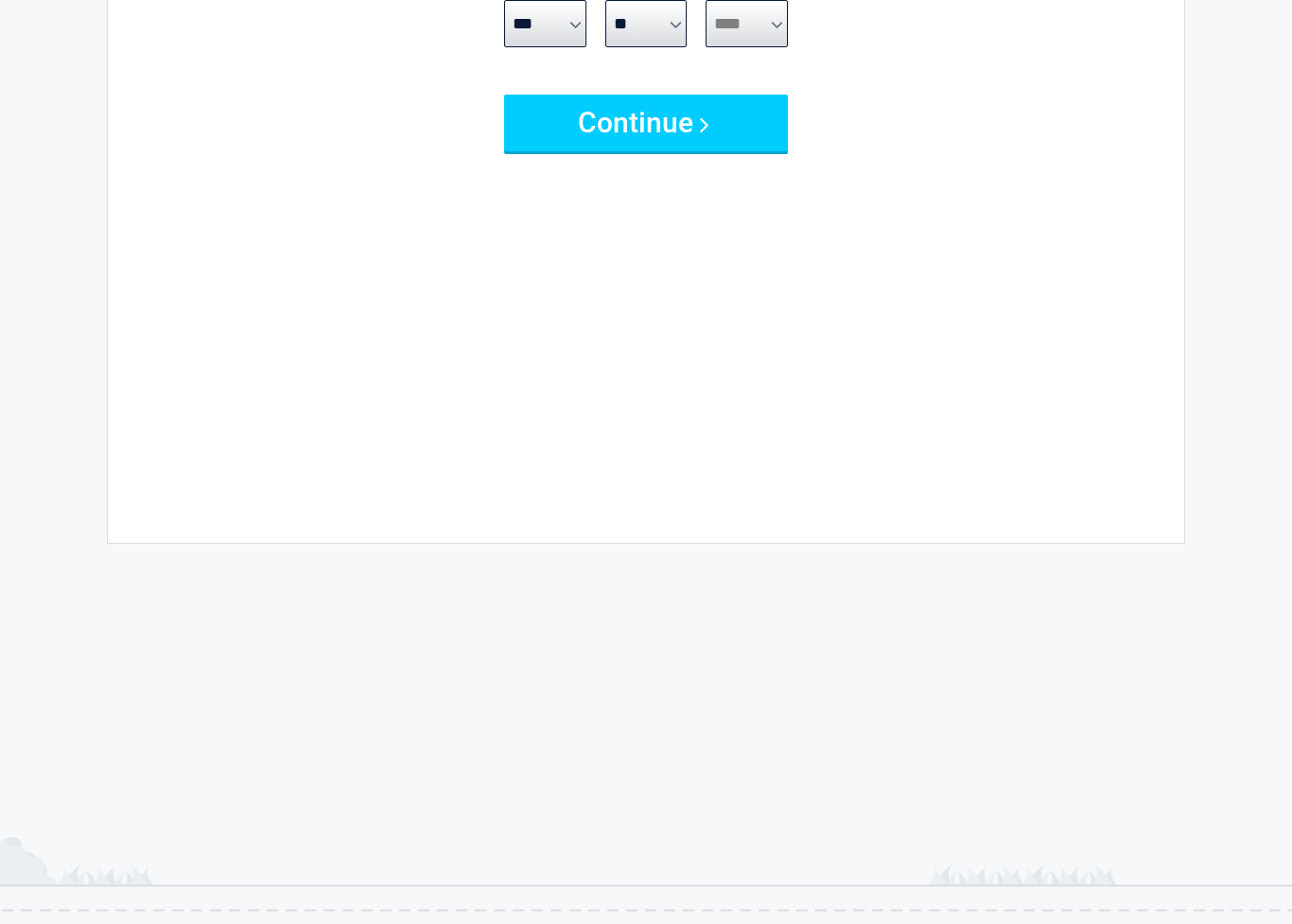 click on "****
****
****
****
****
****
****
****
****
****
****
****
****
****
****
****
****
****
****
****
****
****
****
****
****
****
****
****
****
****
****
****
****
****
****
****
****
****
****
****
****
****
****
****
****
****
****
****
****
****
****
****
****
****
****
****
****
****
****
****
****
****
****
****" at bounding box center [746, 25] 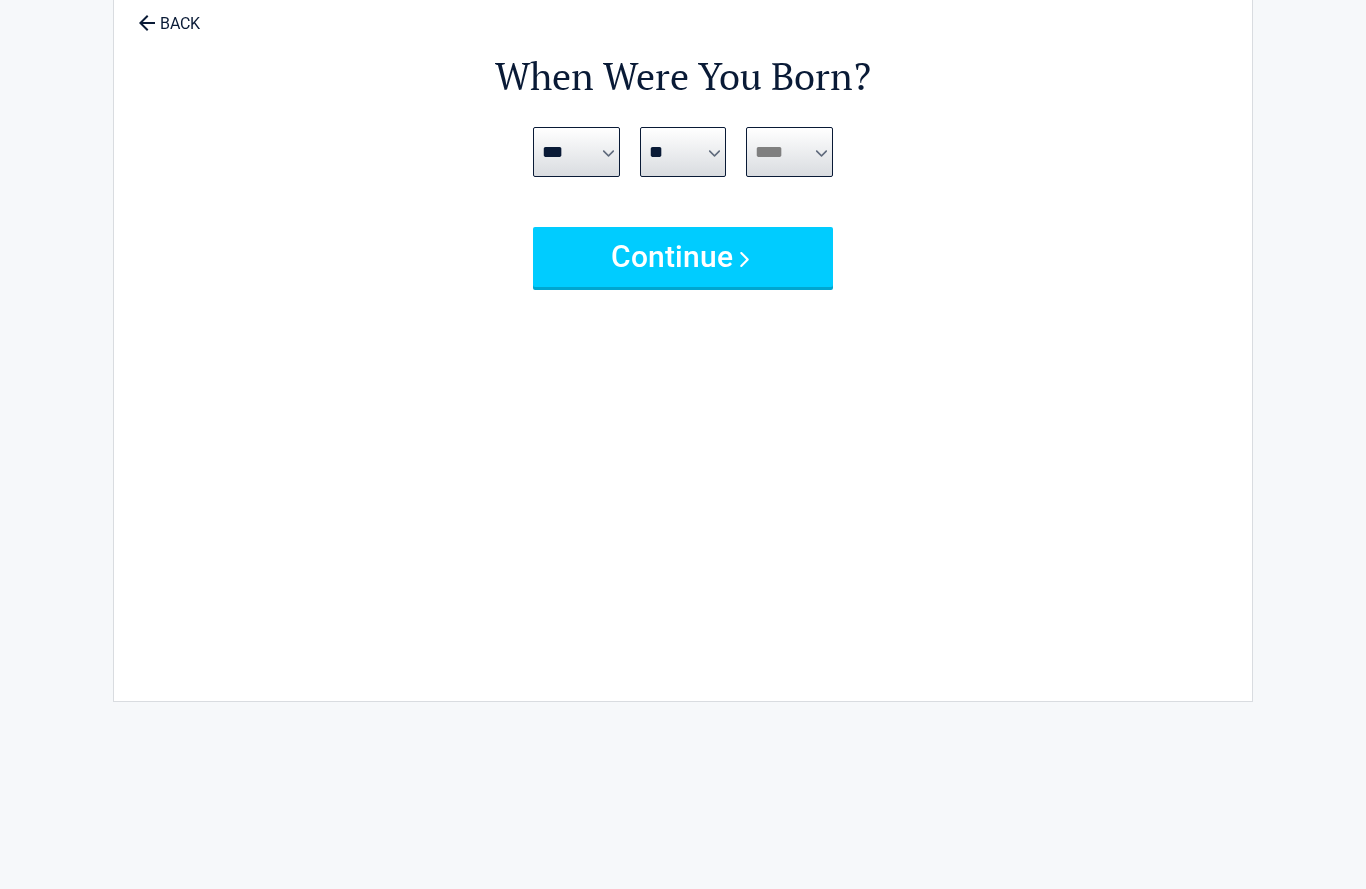 scroll, scrollTop: 51, scrollLeft: 0, axis: vertical 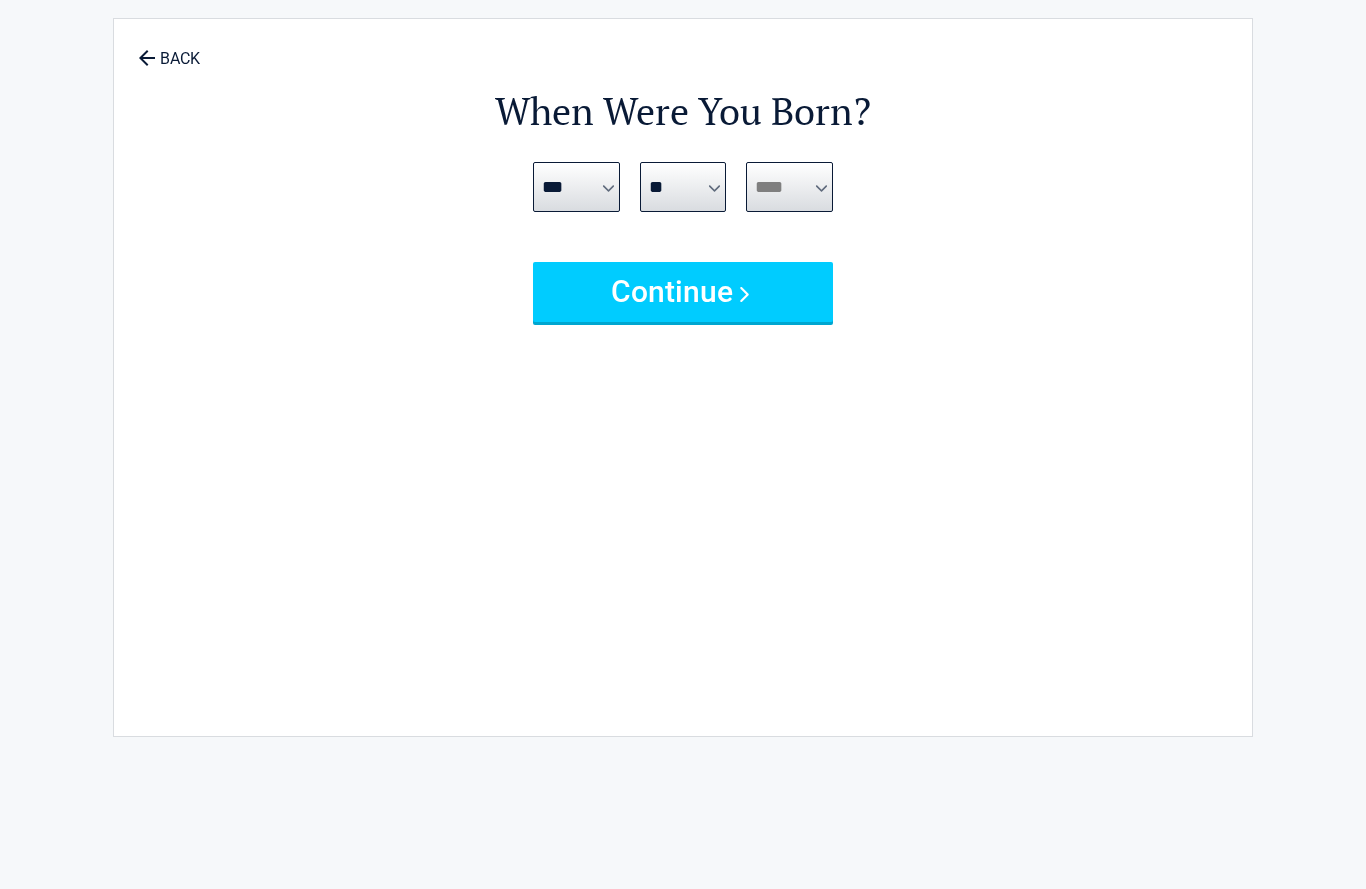 click on "****
****
****
****
****
****
****
****
****
****
****
****
****
****
****
****
****
****
****
****
****
****
****
****
****
****
****
****
****
****
****
****
****
****
****
****
****
****
****
****
****
****
****
****
****
****
****
****
****
****
****
****
****
****
****
****
****
****
****
****
****
****
****
****" at bounding box center (789, 188) 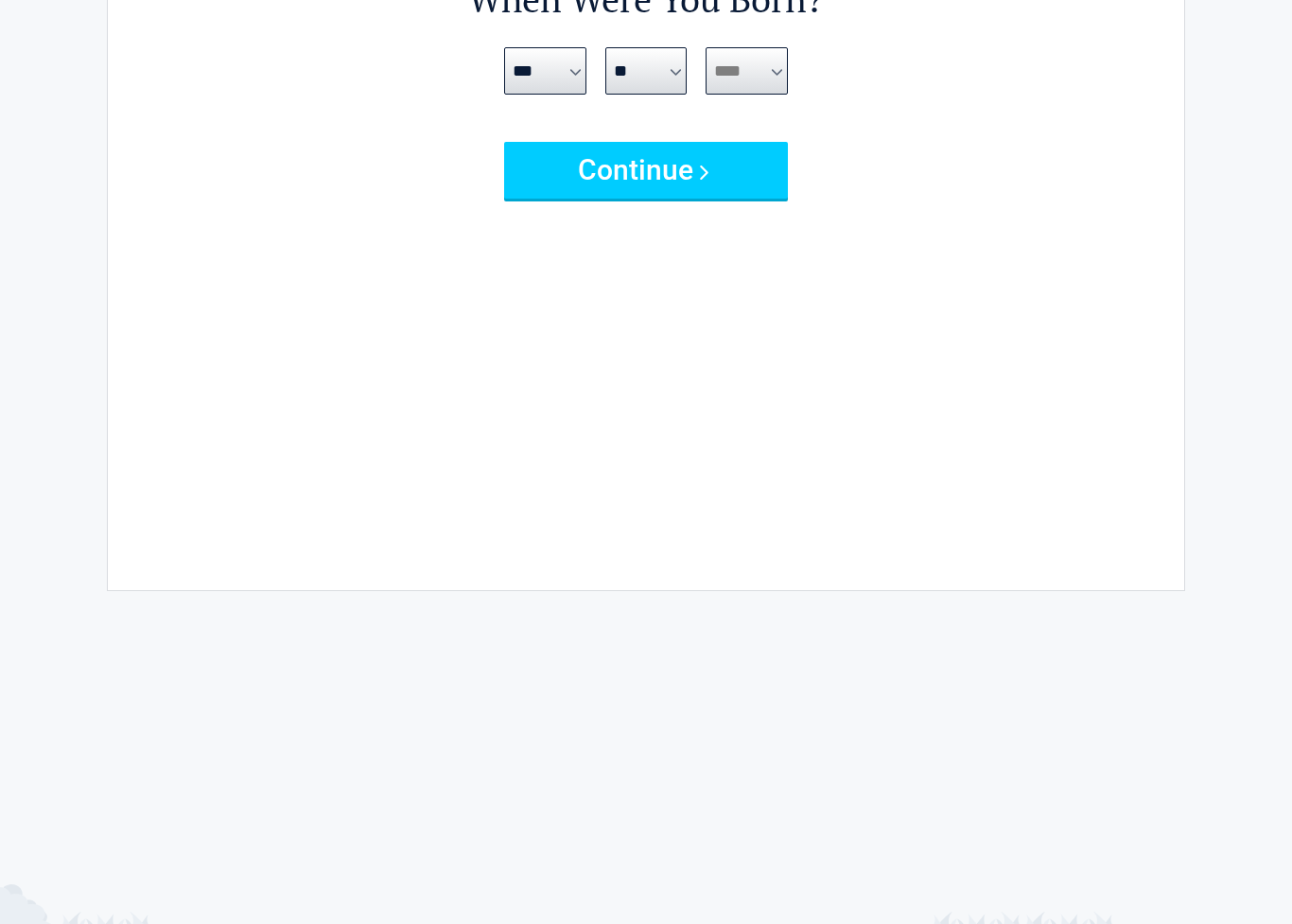 scroll, scrollTop: 156, scrollLeft: 0, axis: vertical 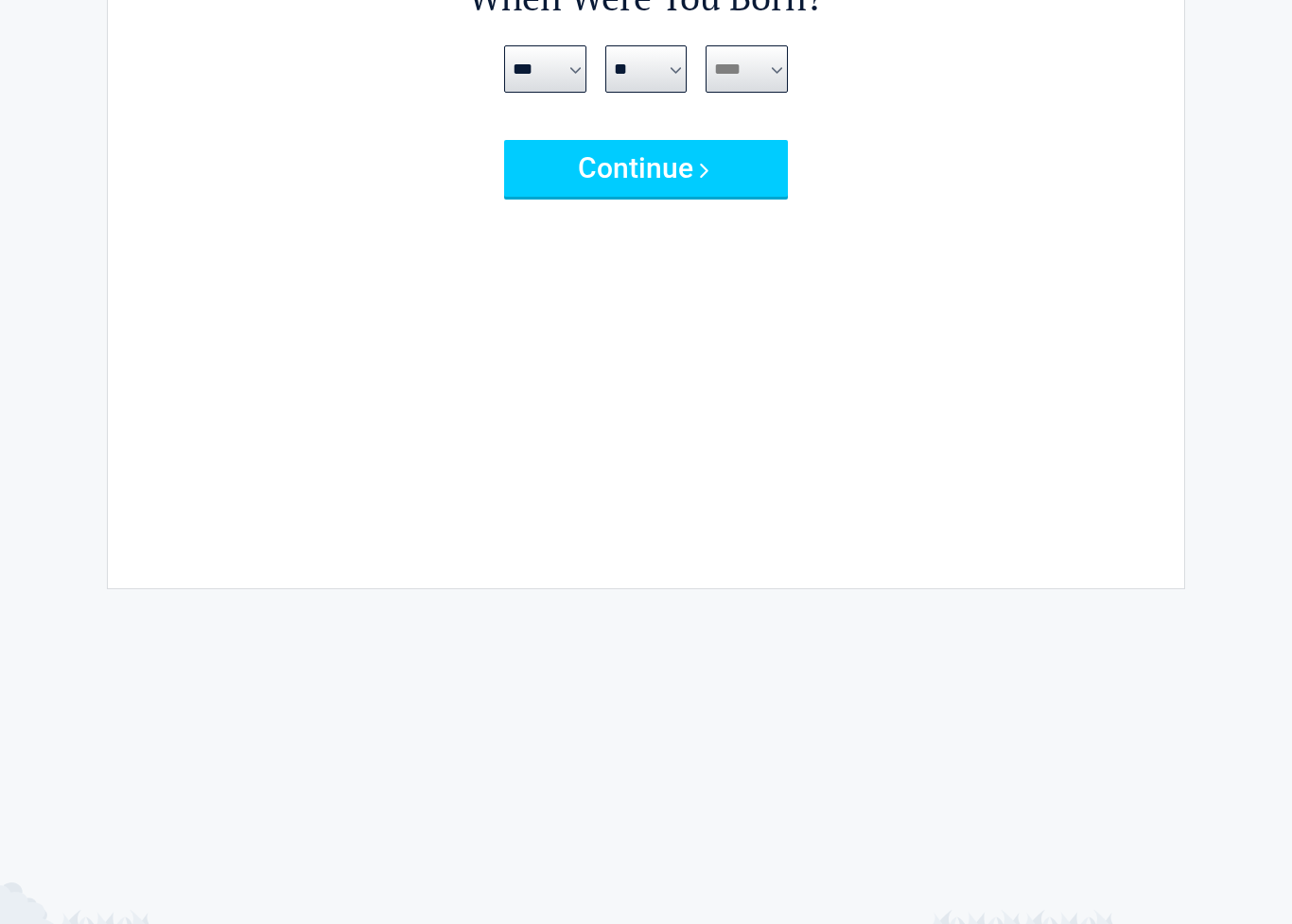 click on "****
****
****
****
****
****
****
****
****
****
****
****
****
****
****
****
****
****
****
****
****
****
****
****
****
****
****
****
****
****
****
****
****
****
****
****
****
****
****
****
****
****
****
****
****
****
****
****
****
****
****
****
****
****
****
****
****
****
****
****
****
****
****
****" at bounding box center (746, 70) 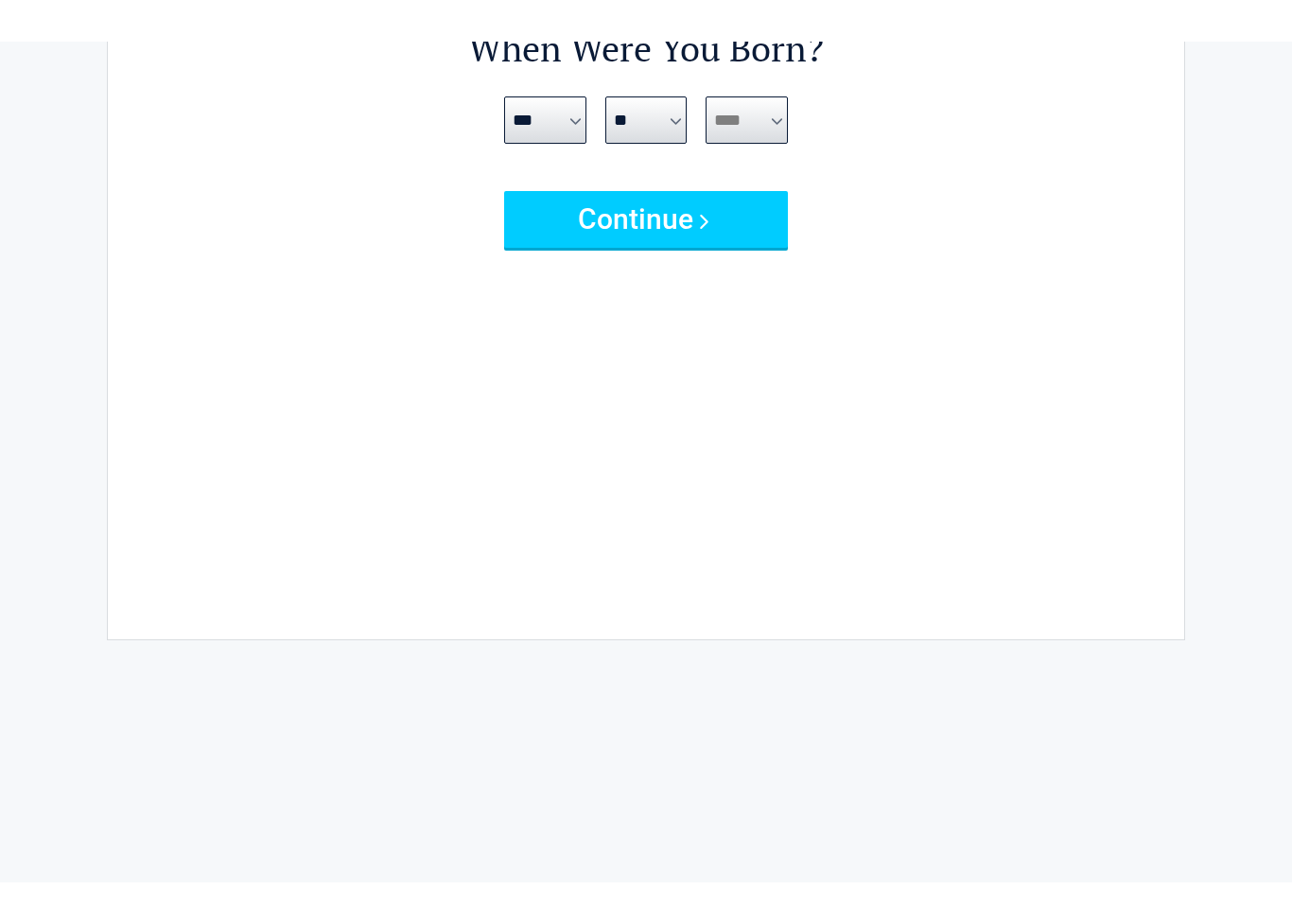 scroll, scrollTop: 0, scrollLeft: 0, axis: both 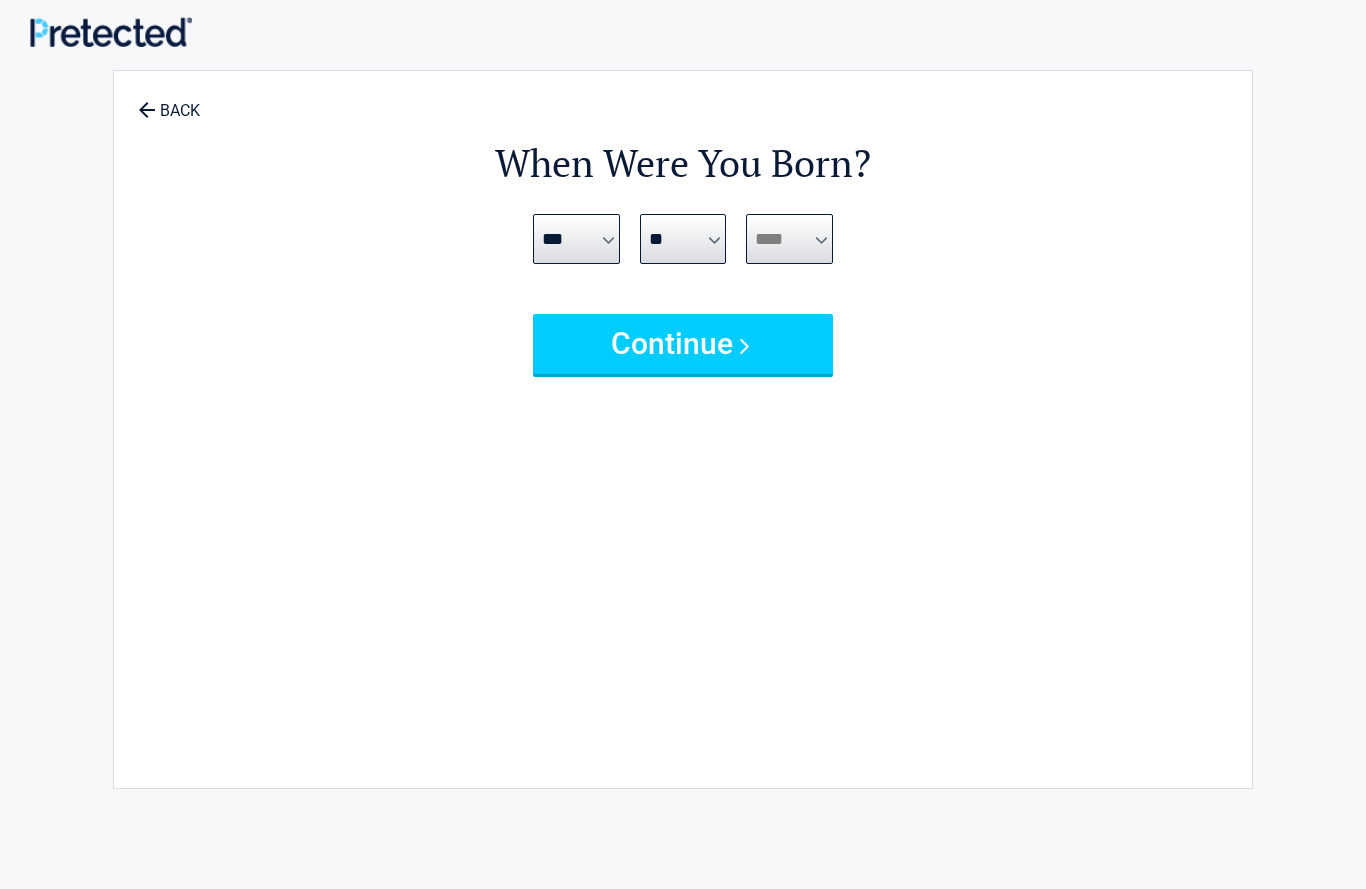 click on "****
****
****
****
****
****
****
****
****
****
****
****
****
****
****
****
****
****
****
****
****
****
****
****
****
****
****
****
****
****
****
****
****
****
****
****
****
****
****
****
****
****
****
****
****
****
****
****
****
****
****
****
****
****
****
****
****
****
****
****
****
****
****
****" at bounding box center (789, 239) 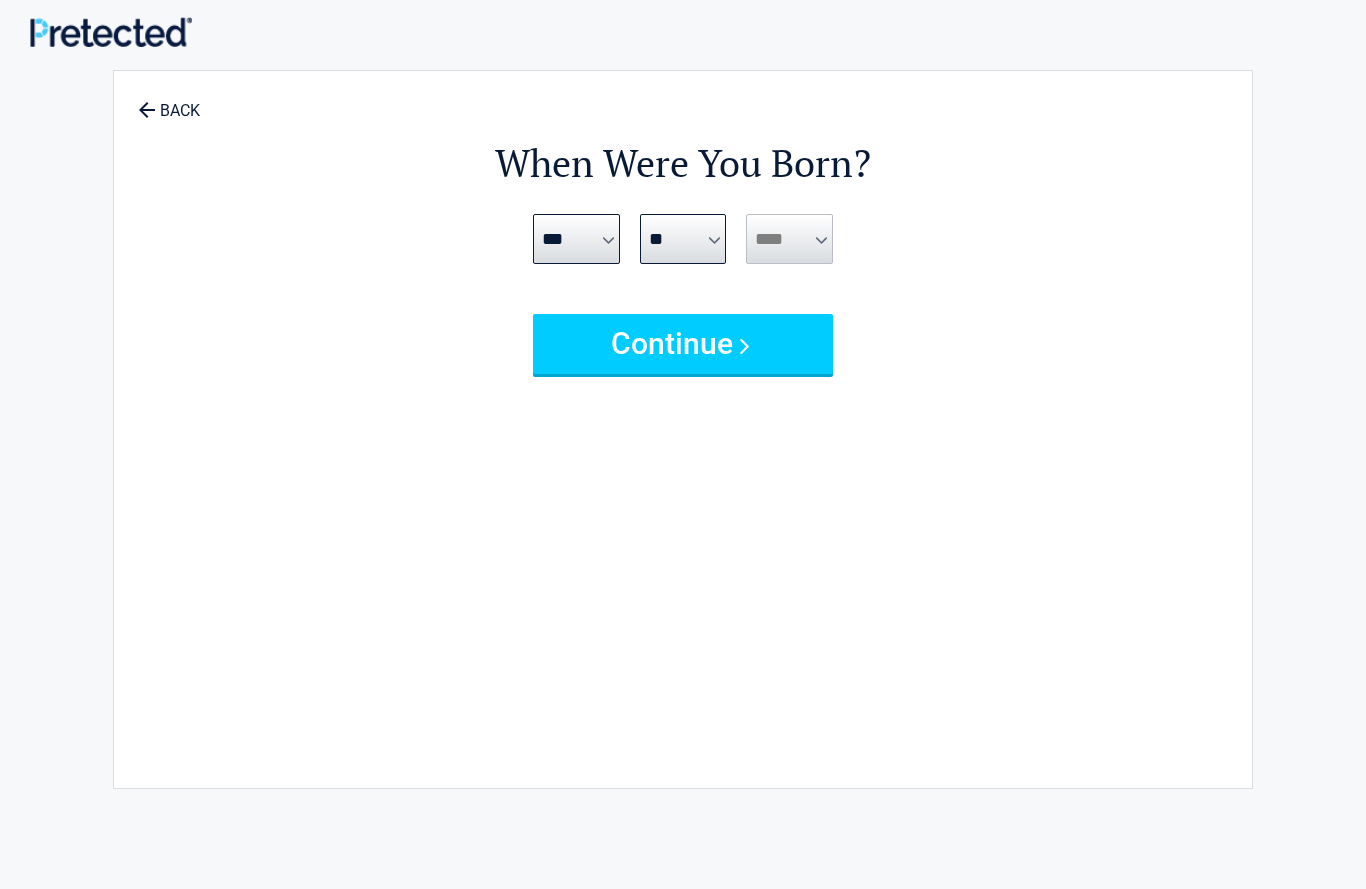 click on "Continue" at bounding box center [683, 344] 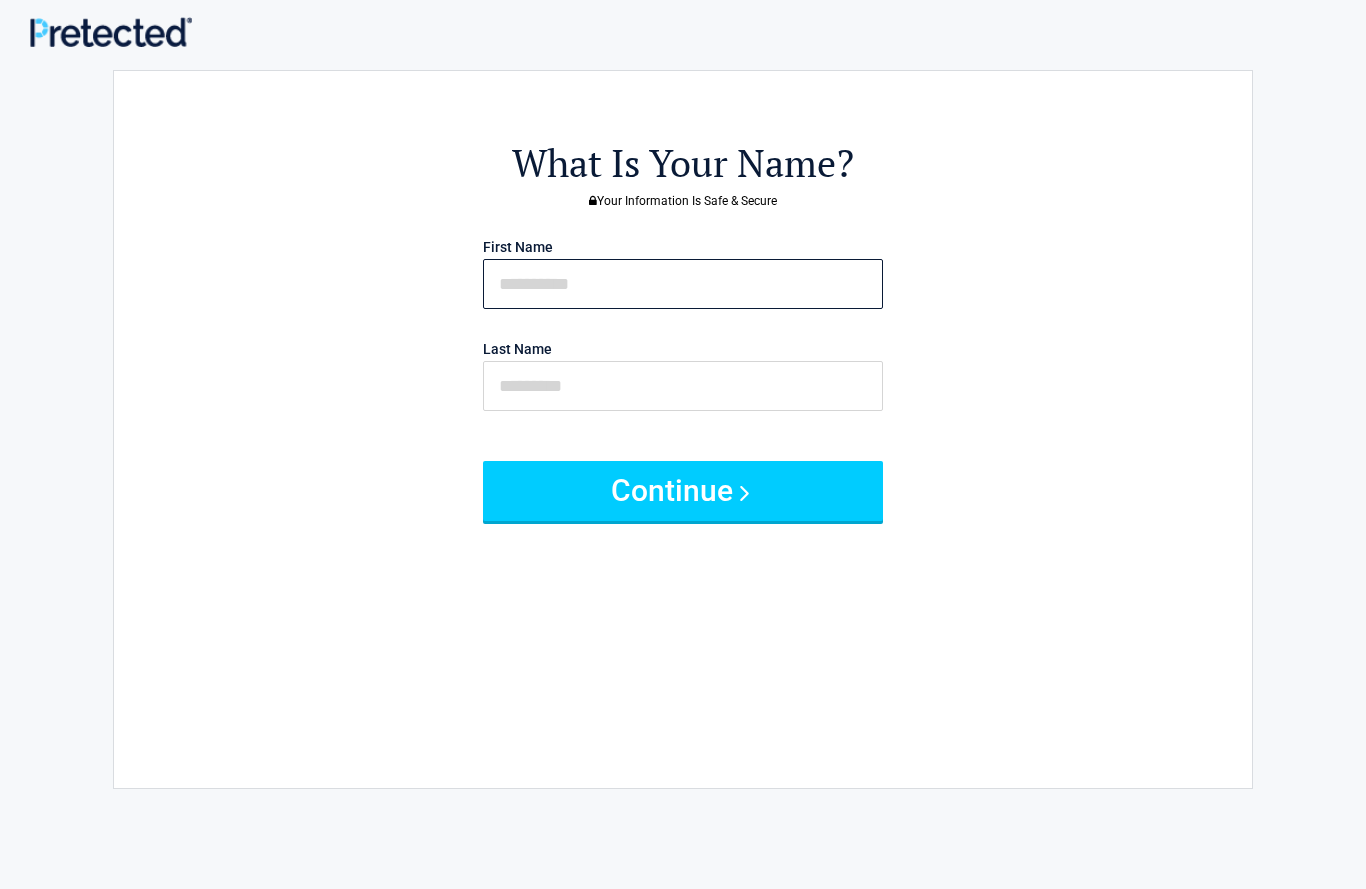 click at bounding box center [683, 284] 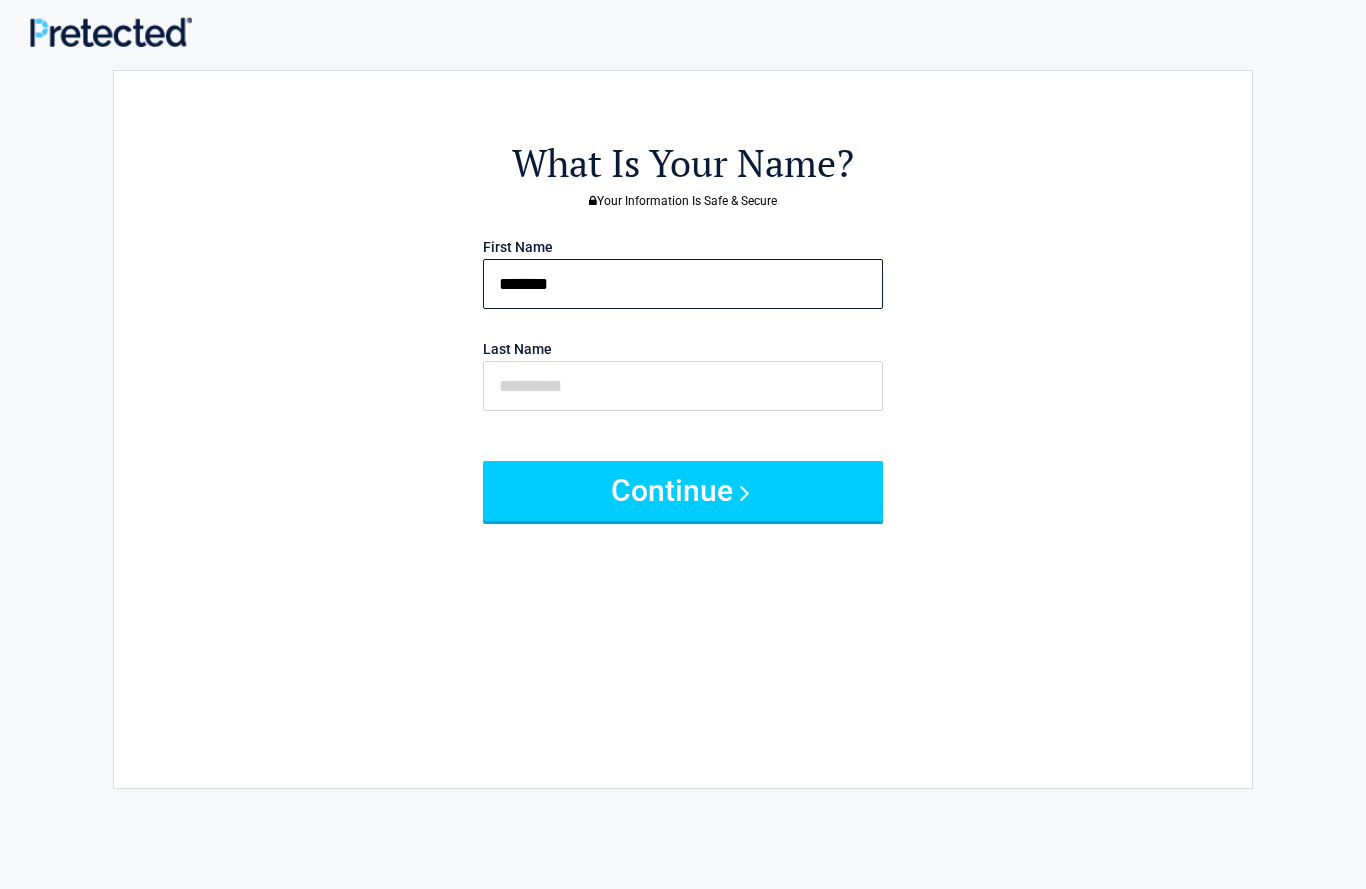 type on "*******" 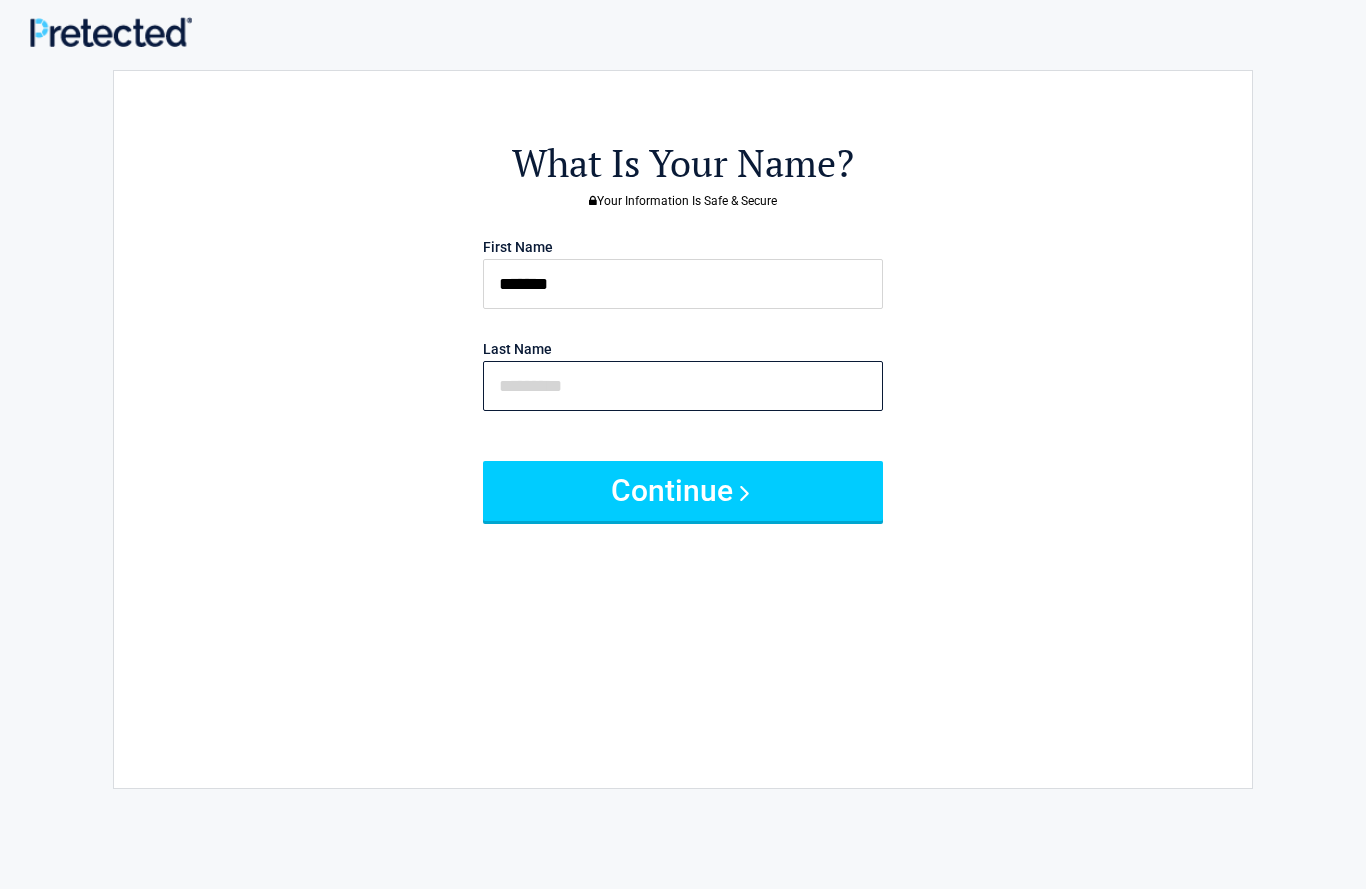 click at bounding box center (683, 386) 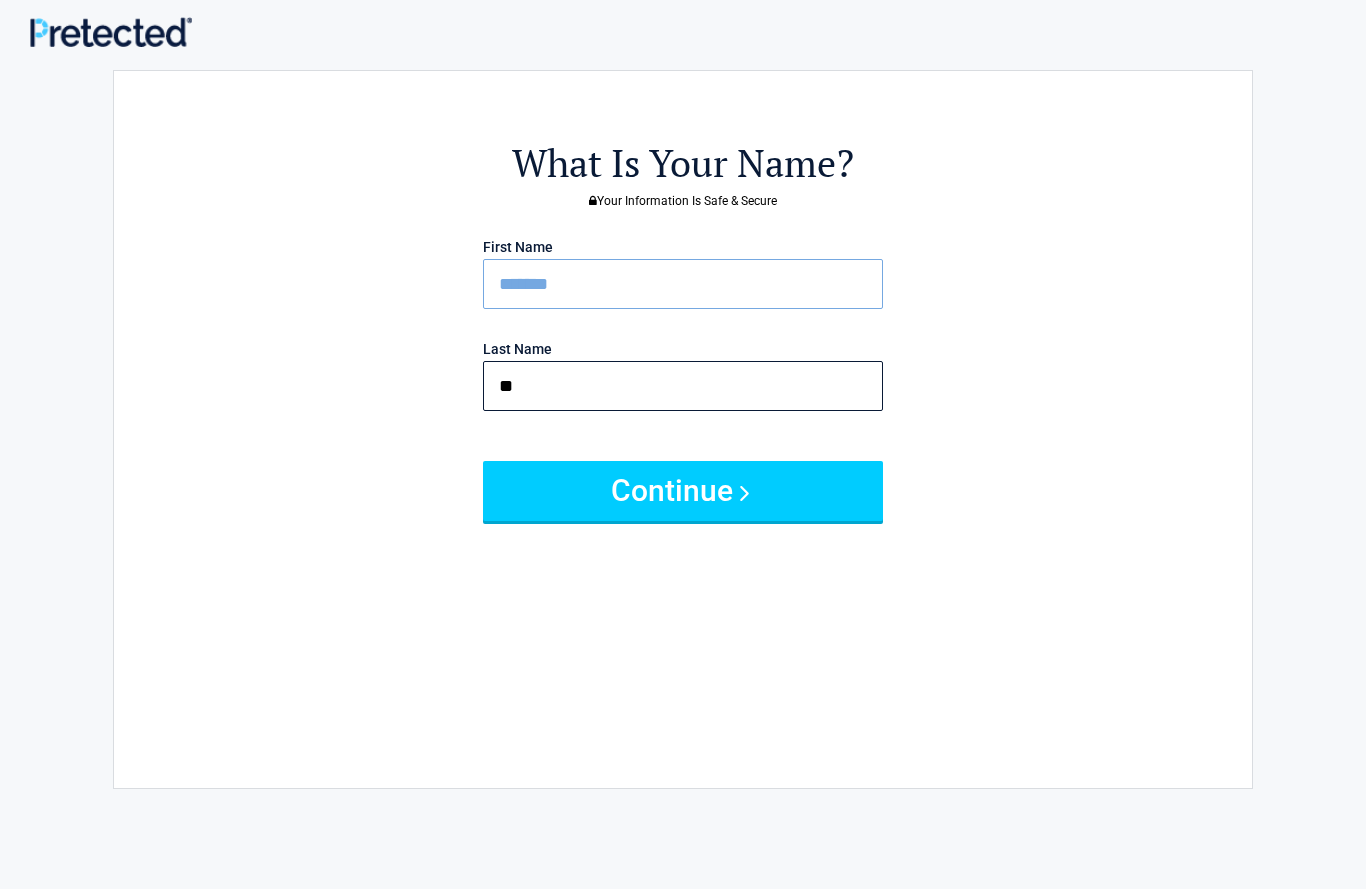 type on "**" 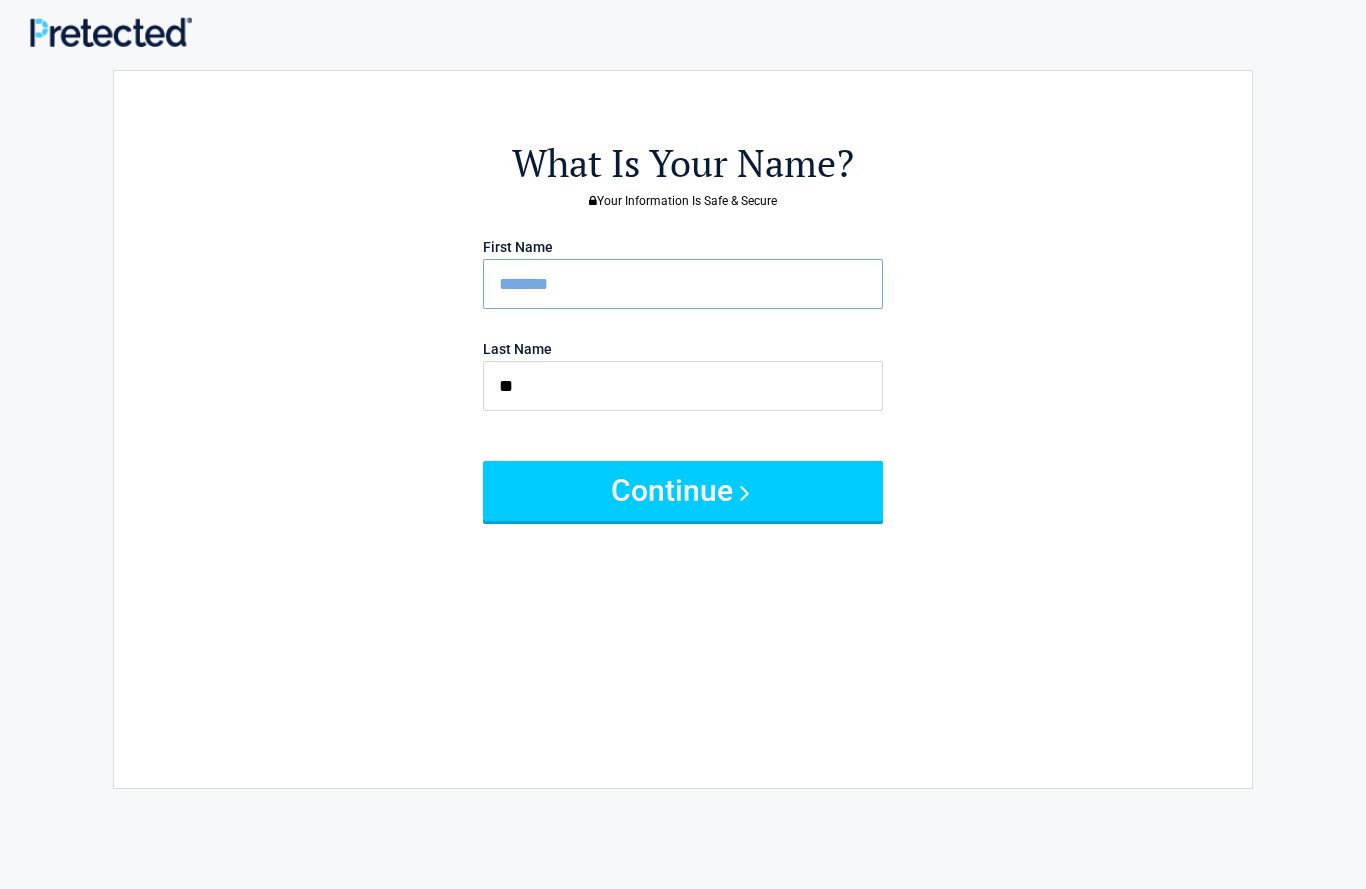 click on "*******" at bounding box center (683, 284) 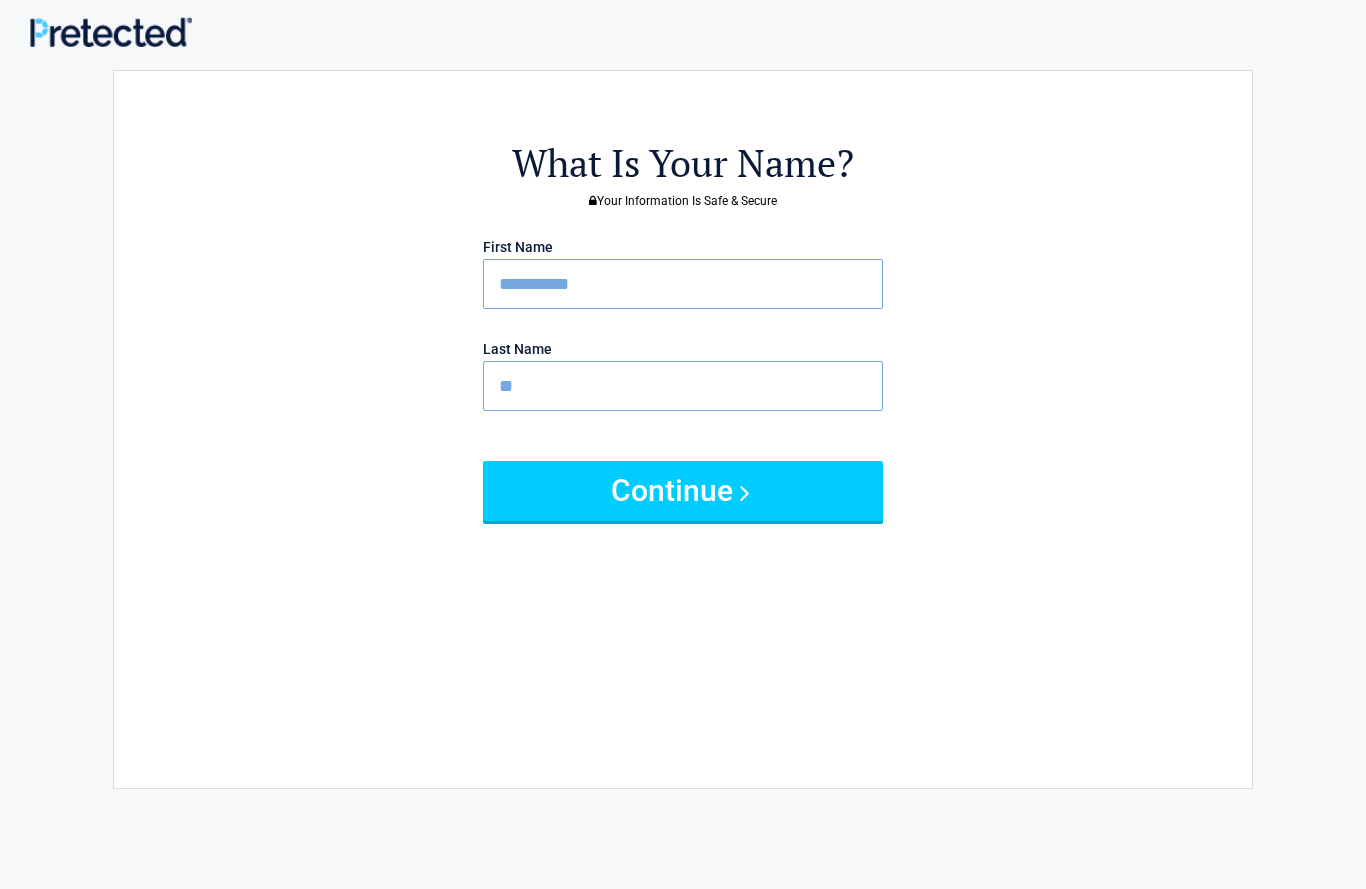 type on "**********" 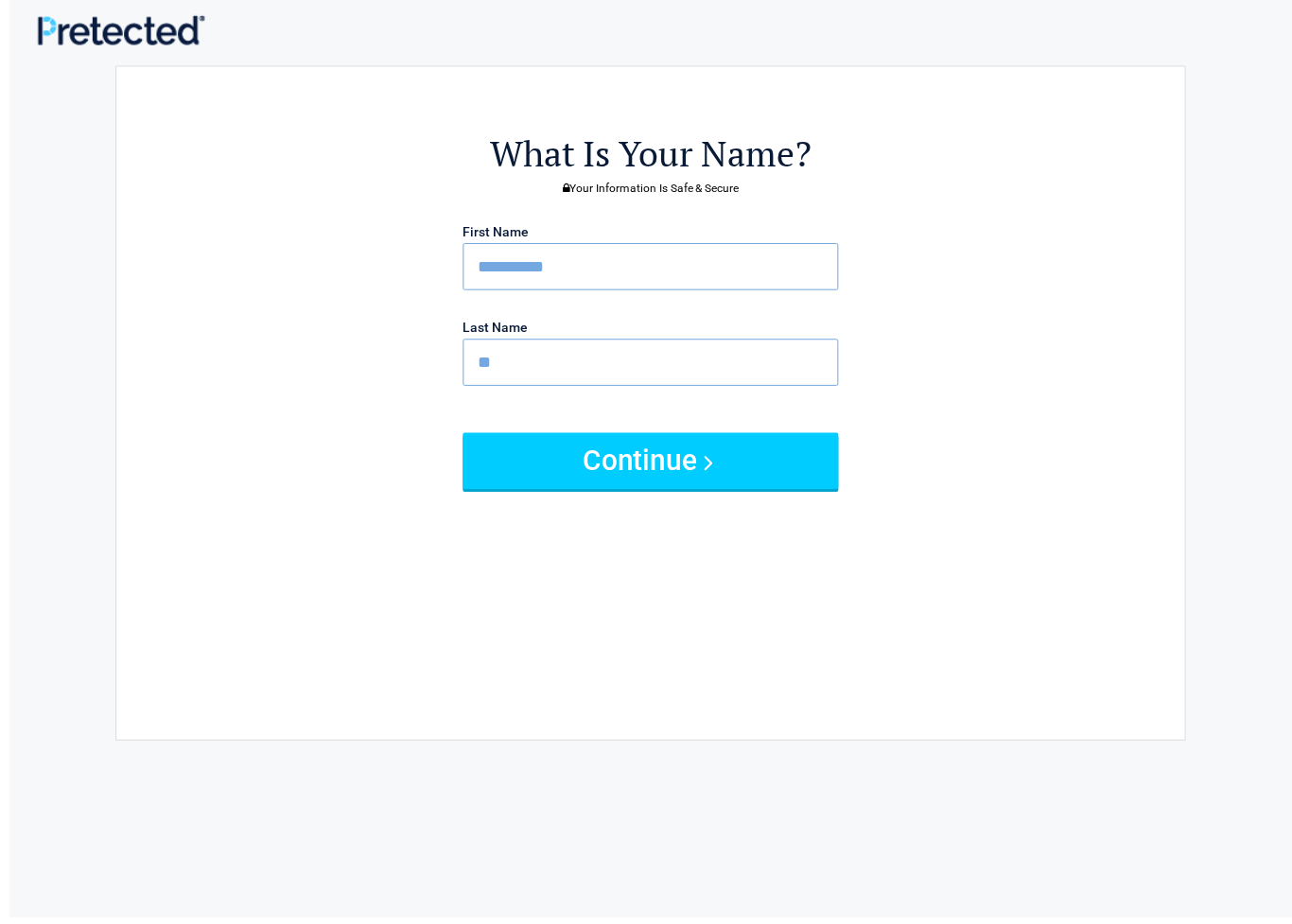 scroll, scrollTop: 0, scrollLeft: 0, axis: both 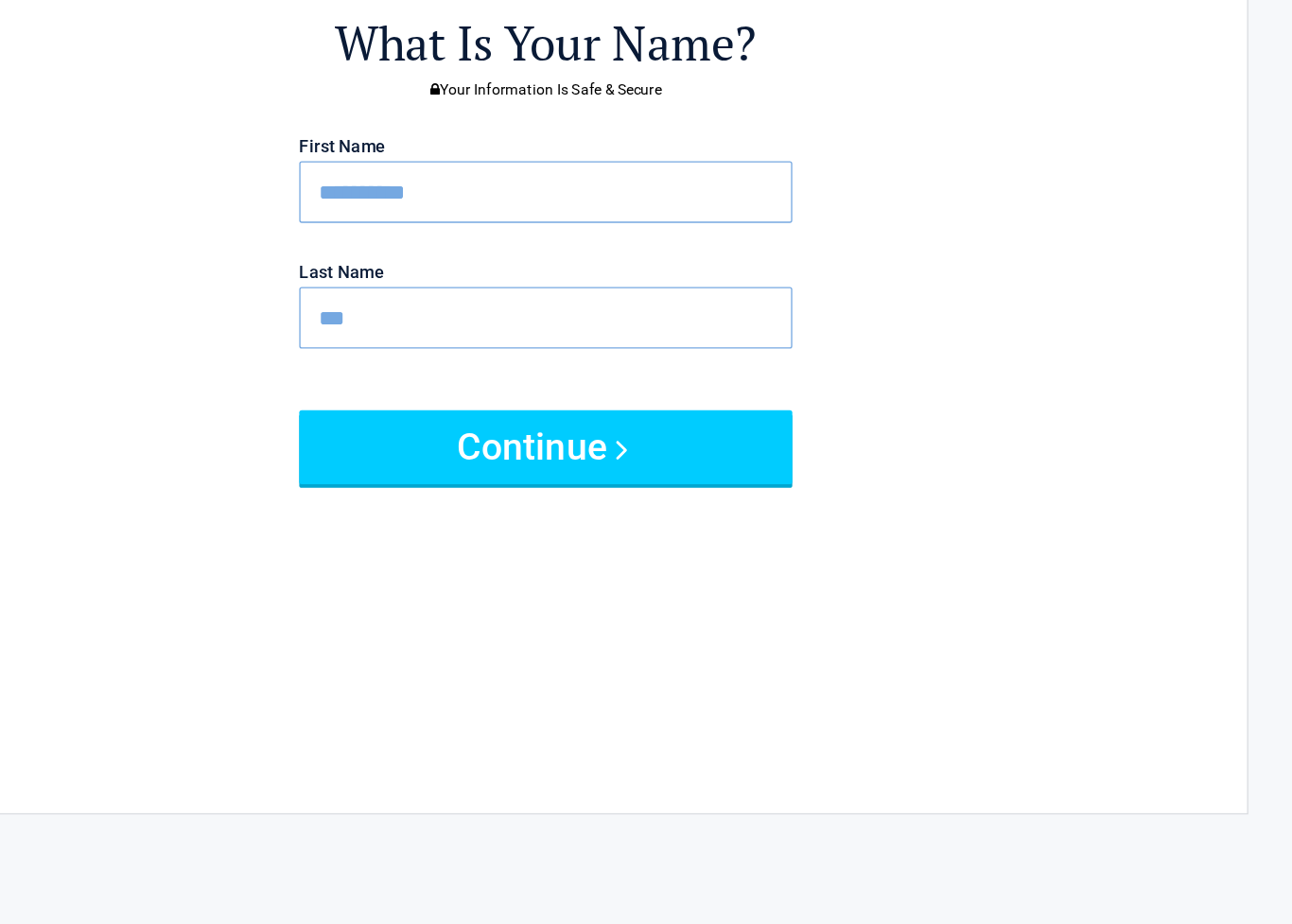 type on "***" 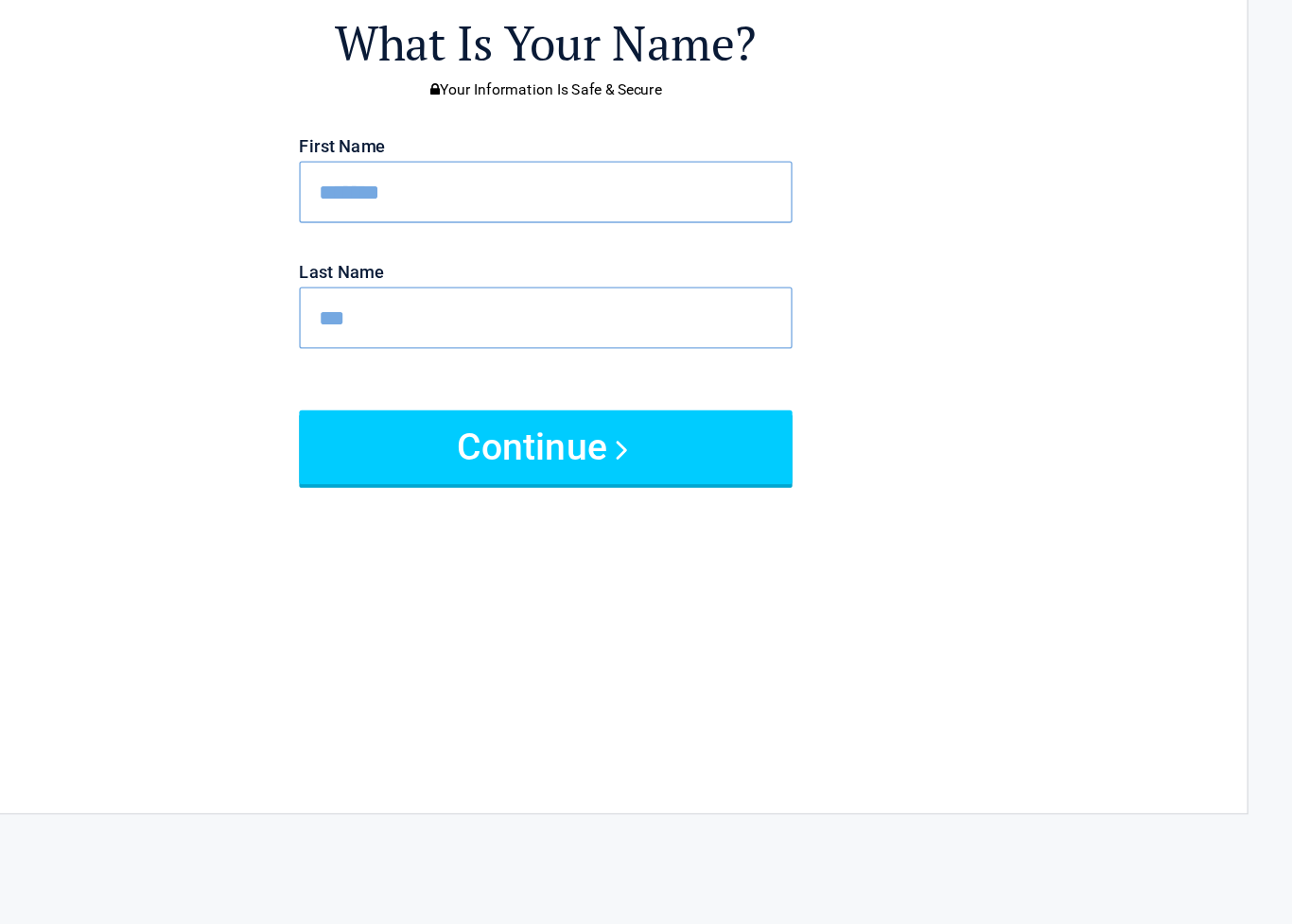 type on "*******" 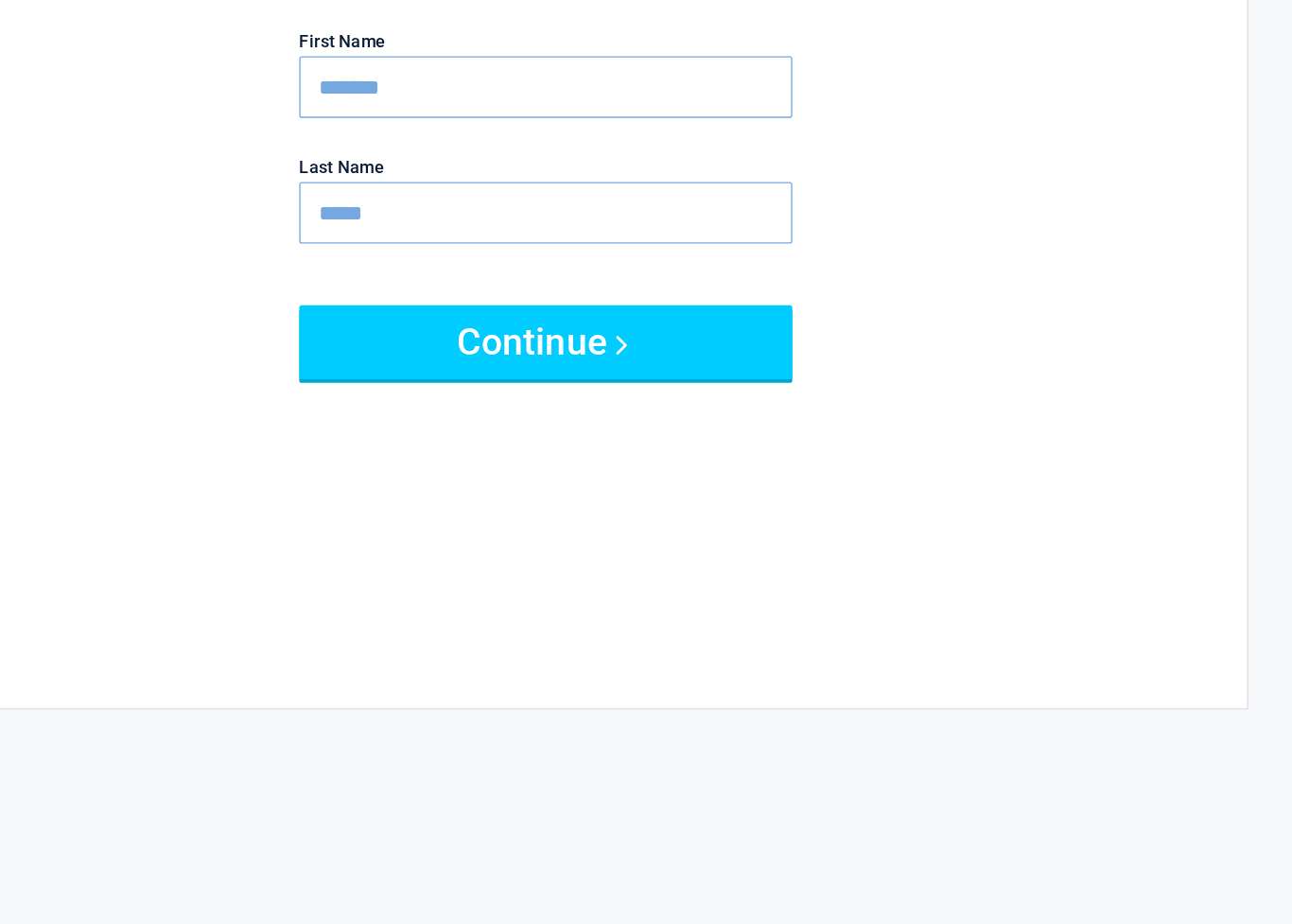 type on "*****" 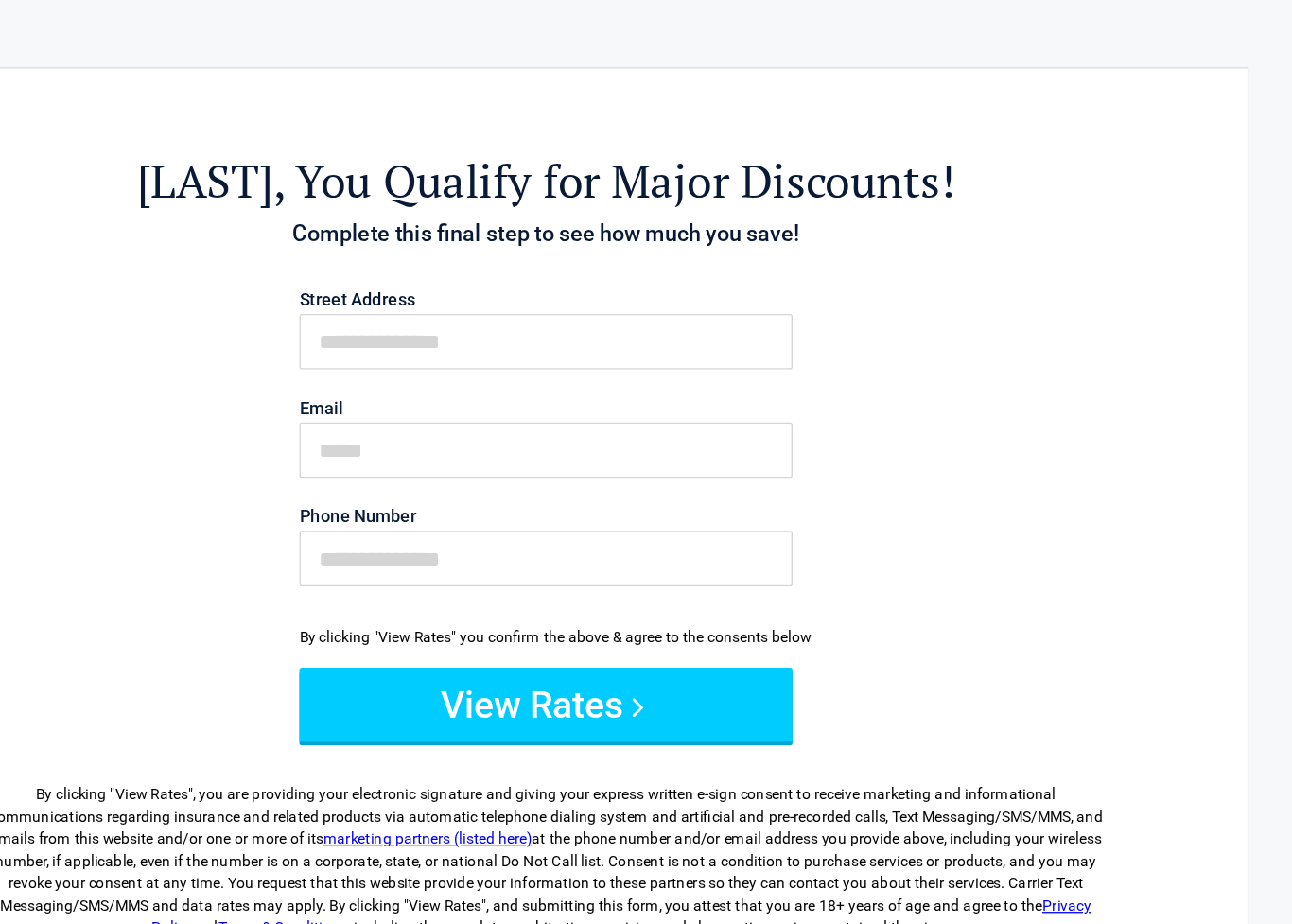 scroll, scrollTop: 0, scrollLeft: 0, axis: both 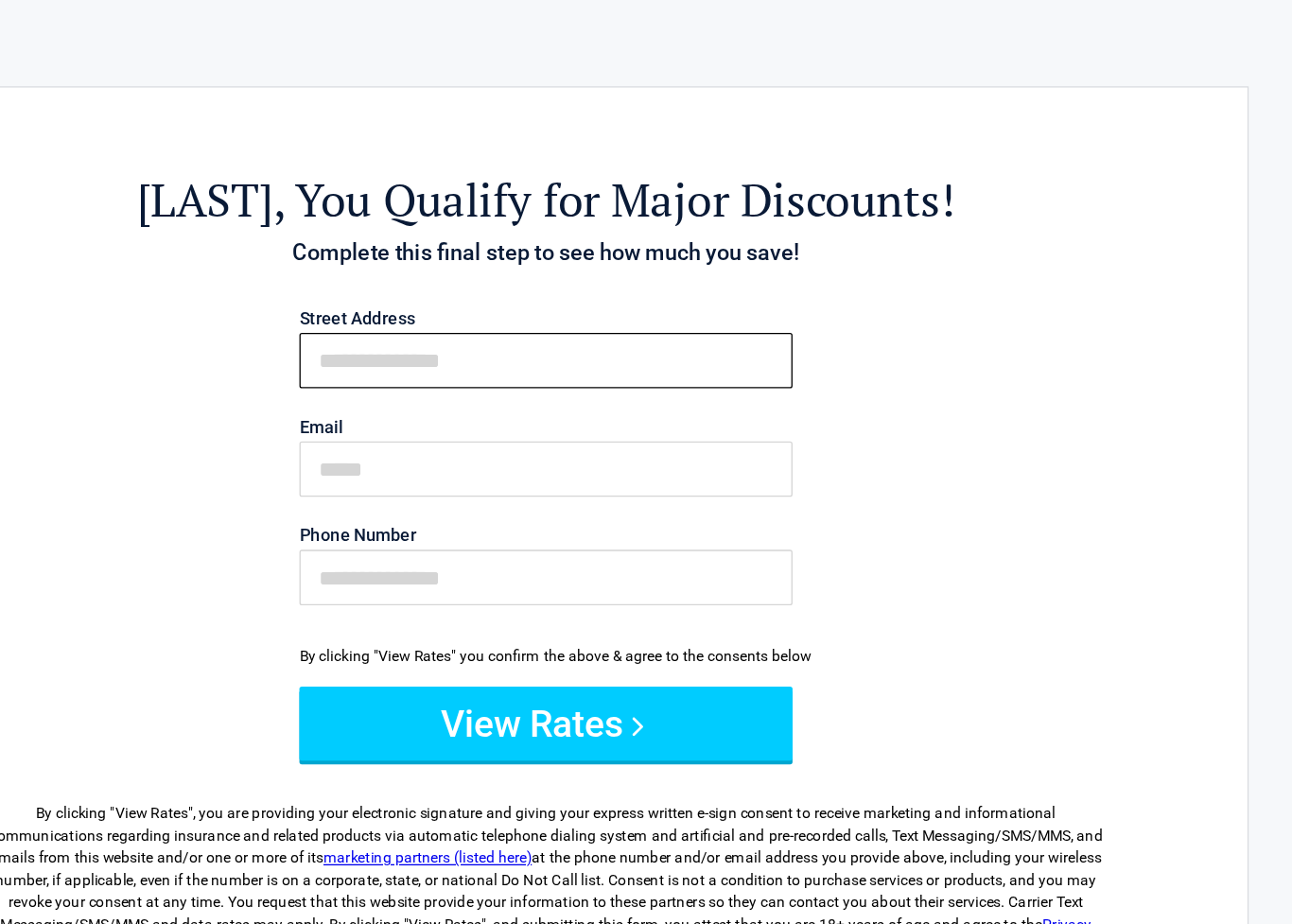click on "First Name" at bounding box center [646, 276] 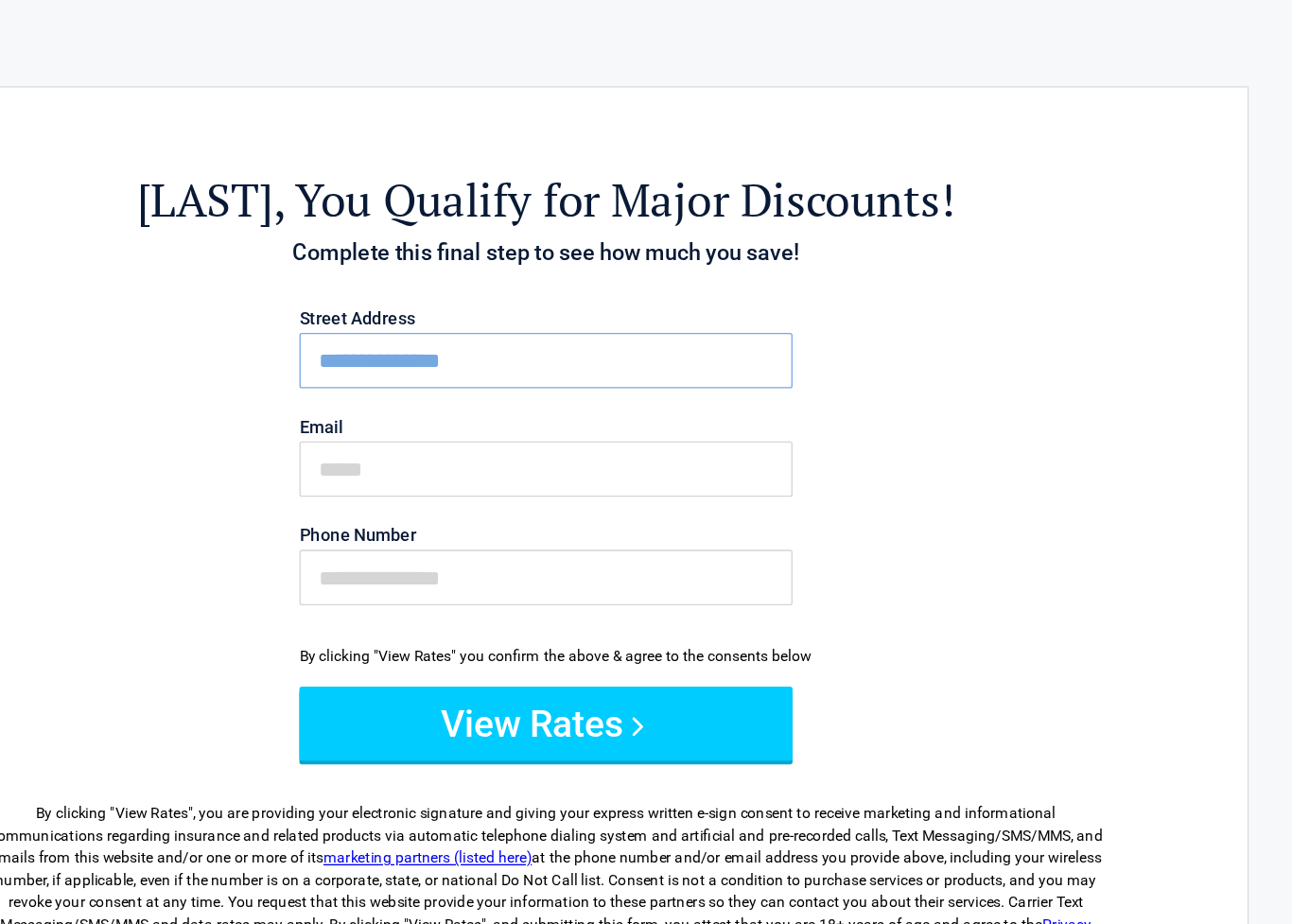 click on "**********" at bounding box center [646, 276] 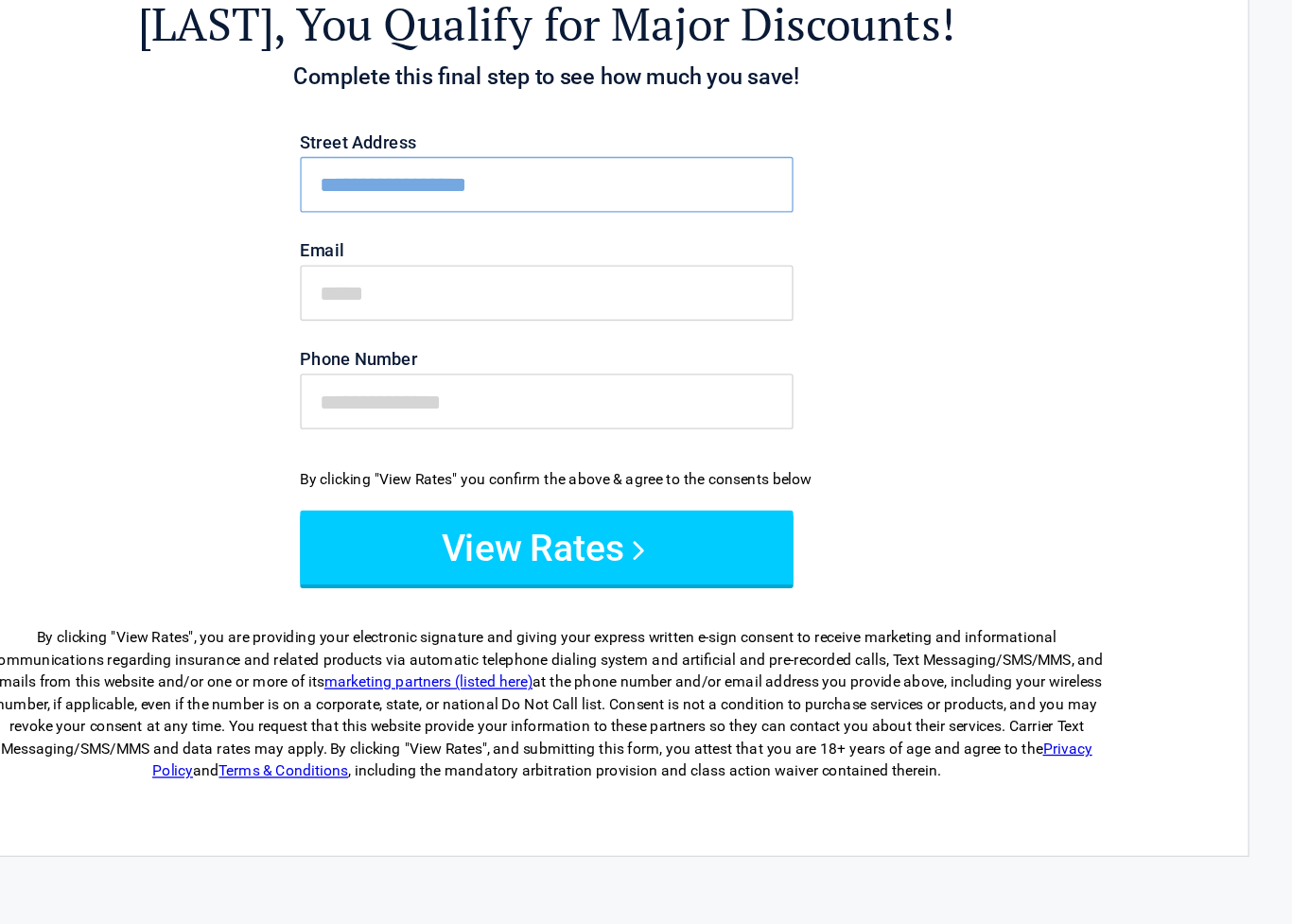 type on "**********" 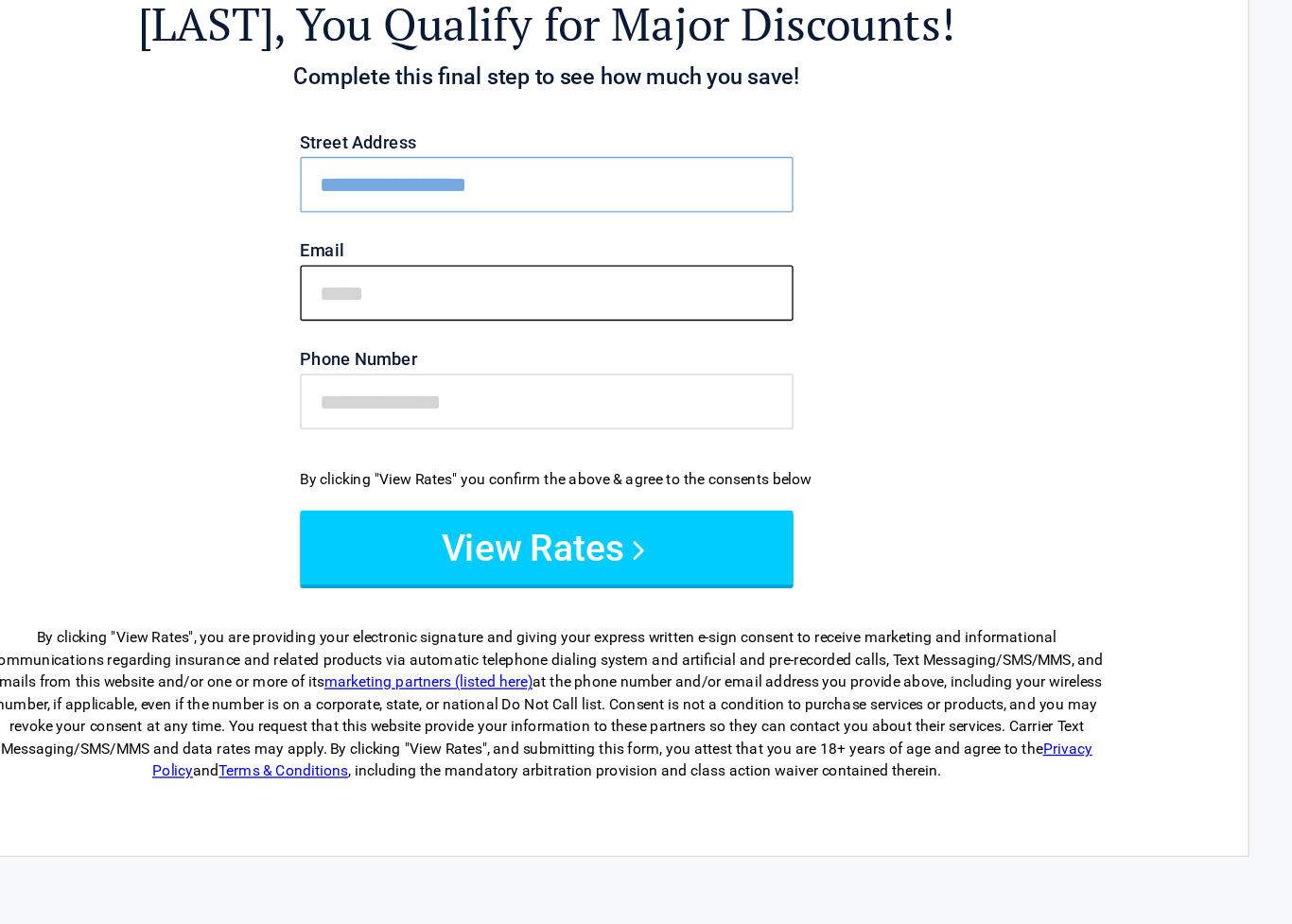 click on "Email" at bounding box center (646, 359) 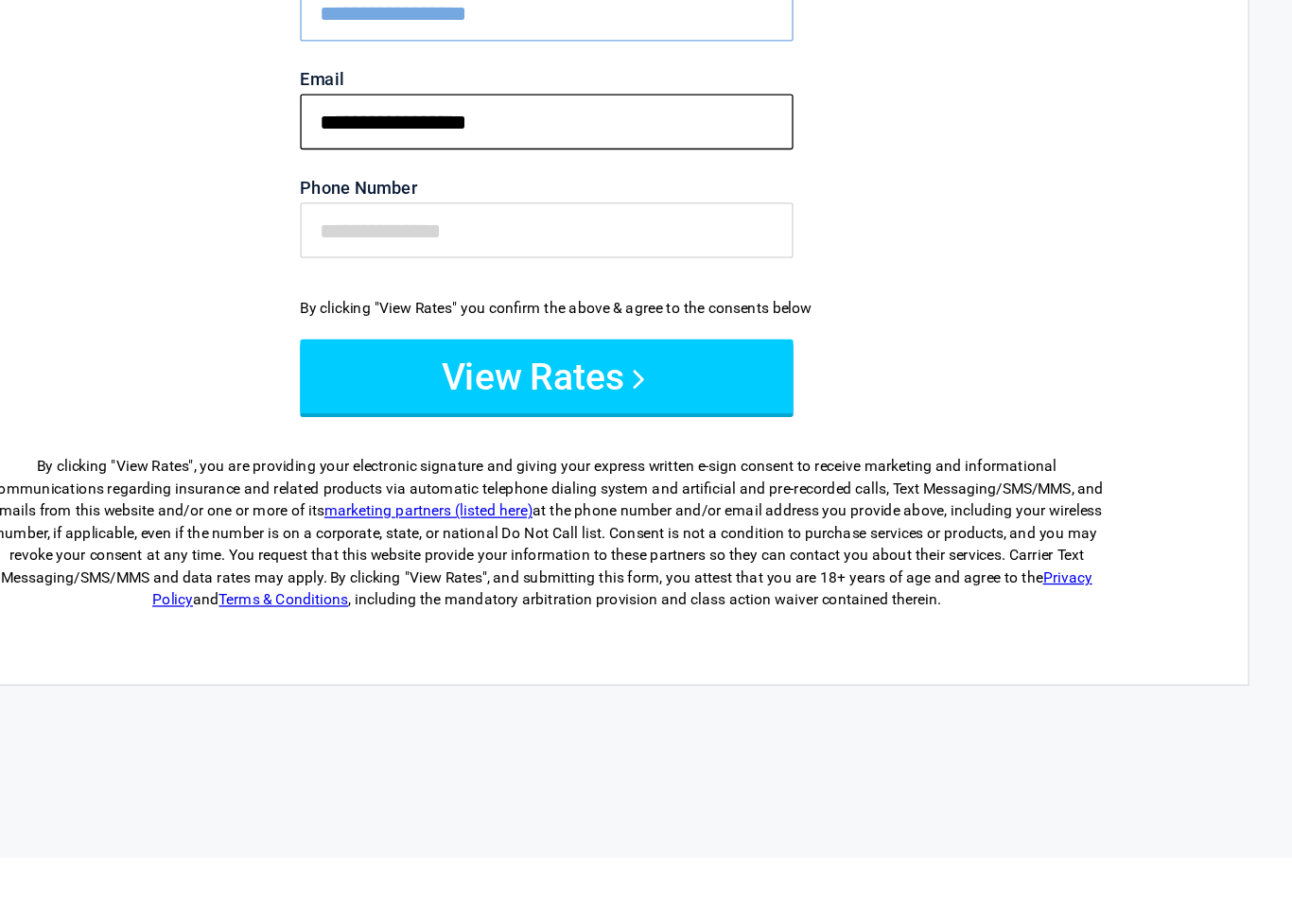 type on "**********" 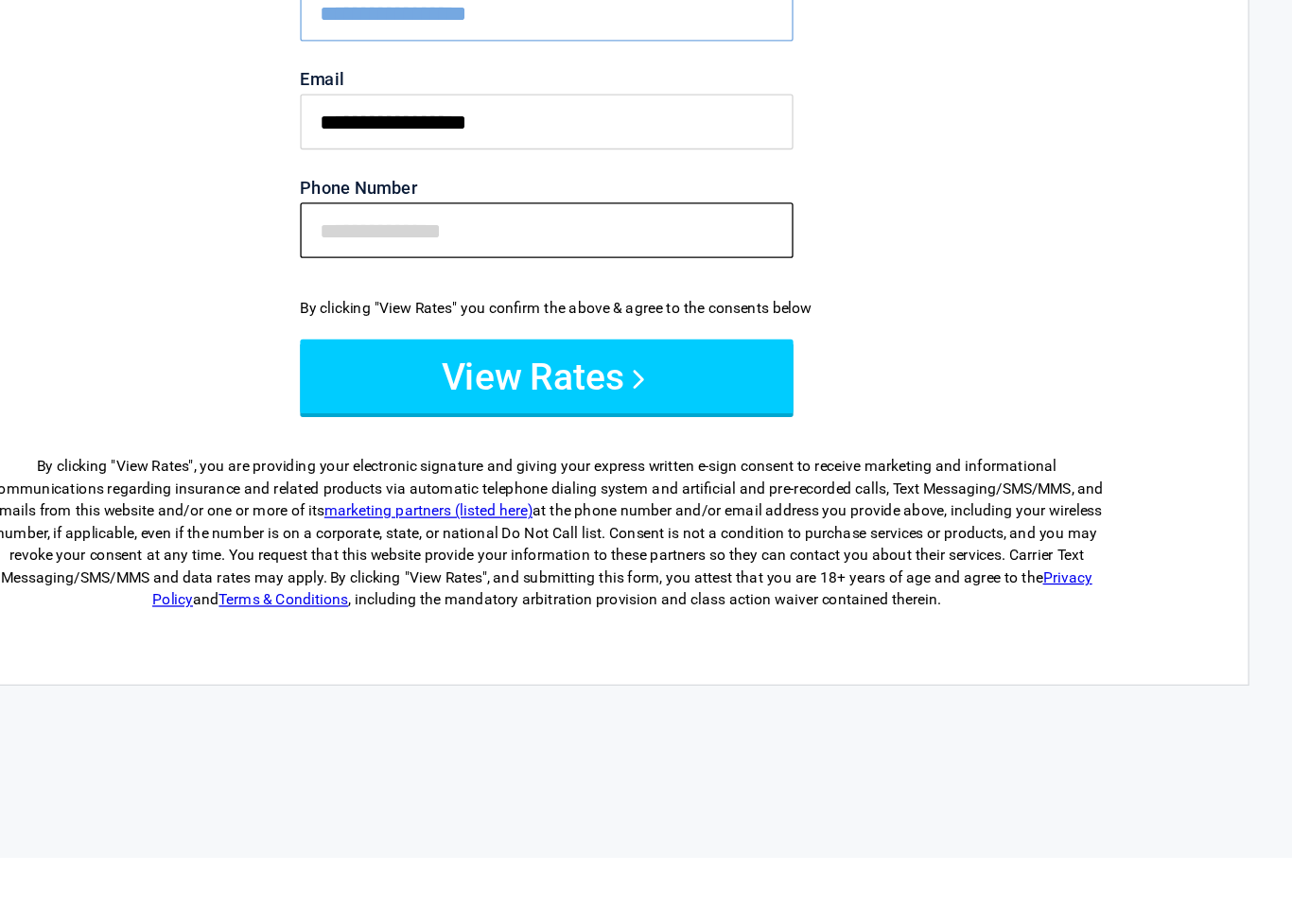 click on "Phone Number" at bounding box center (646, 443) 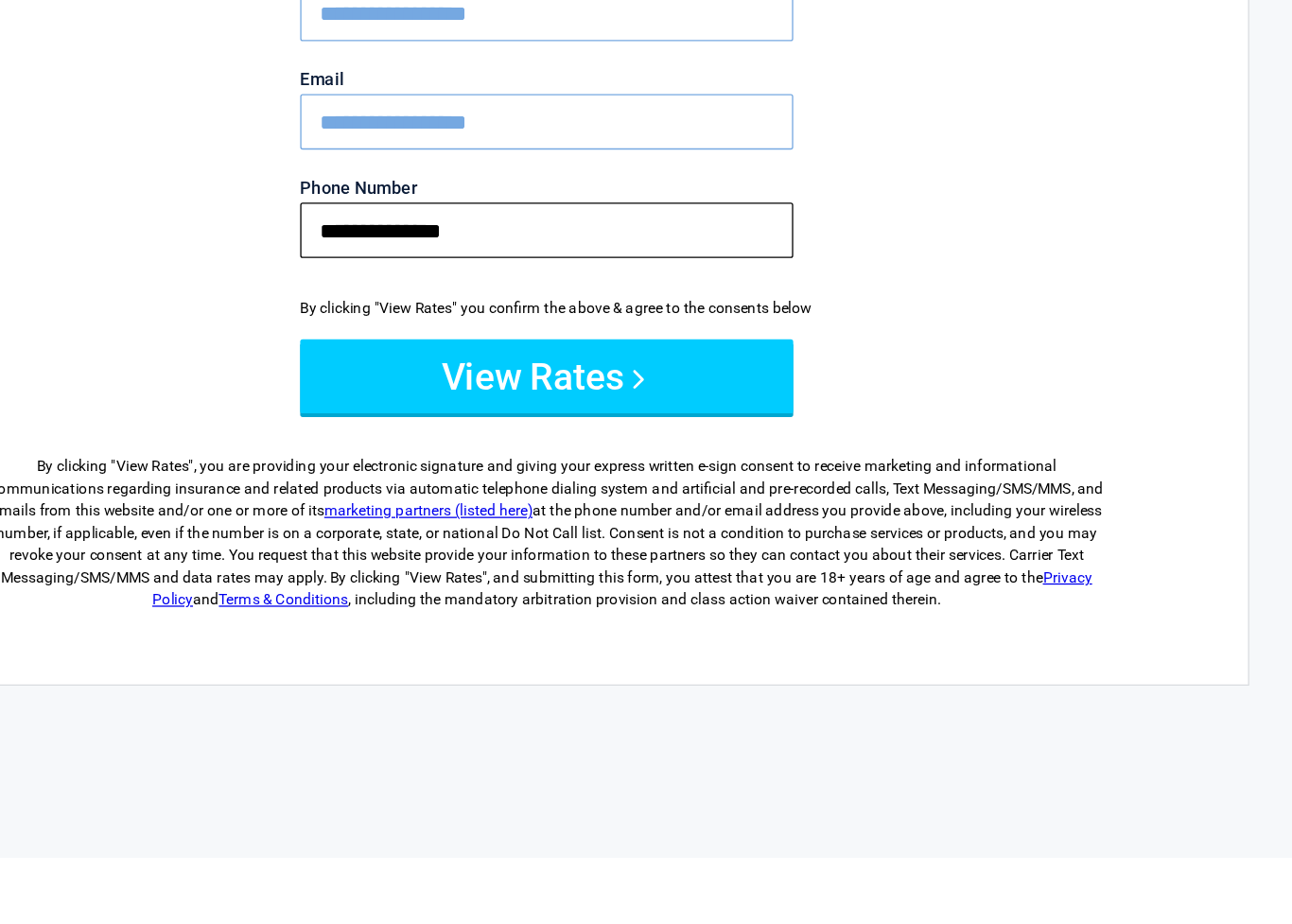 type on "**********" 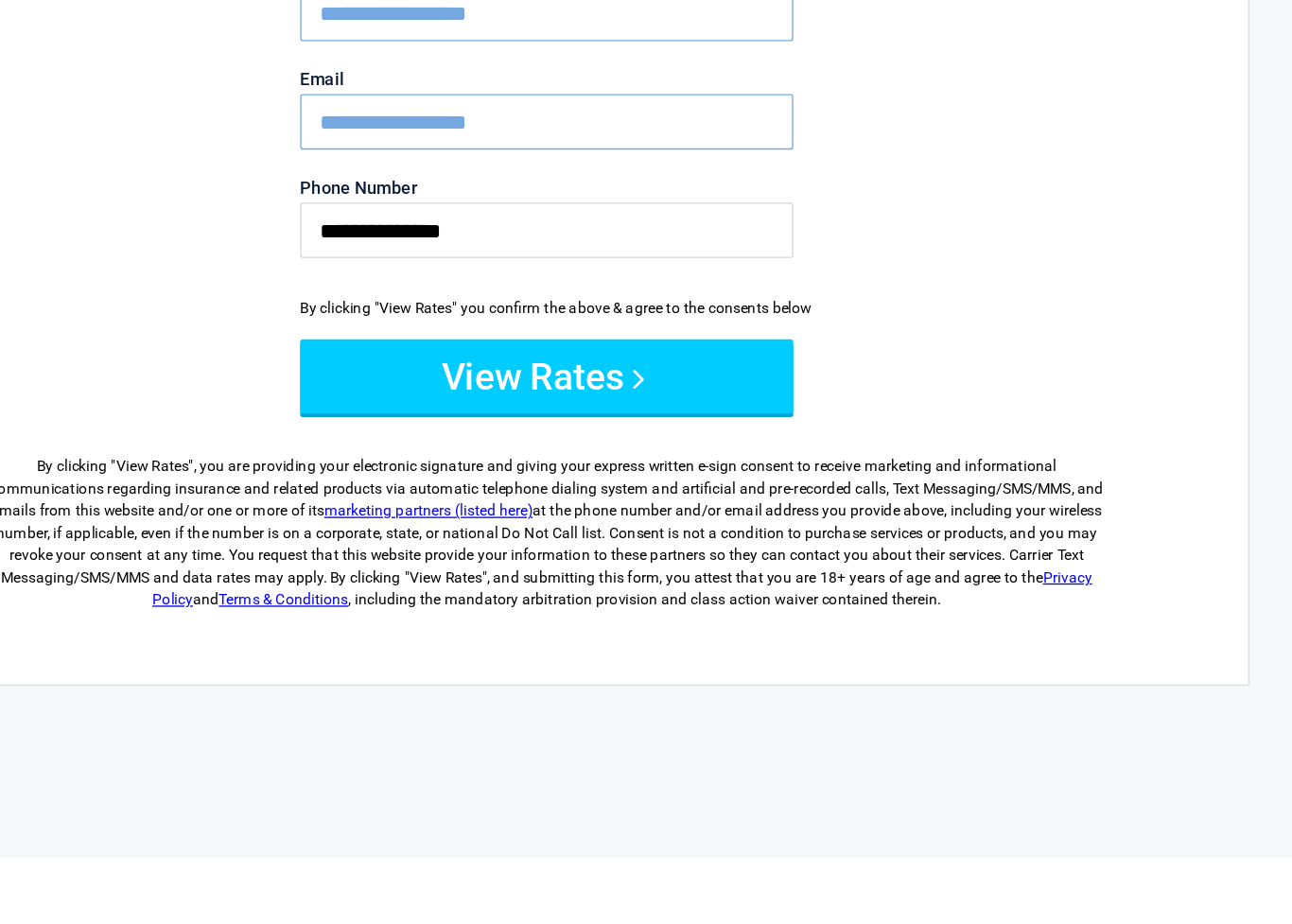 click on "View Rates" at bounding box center (646, 555) 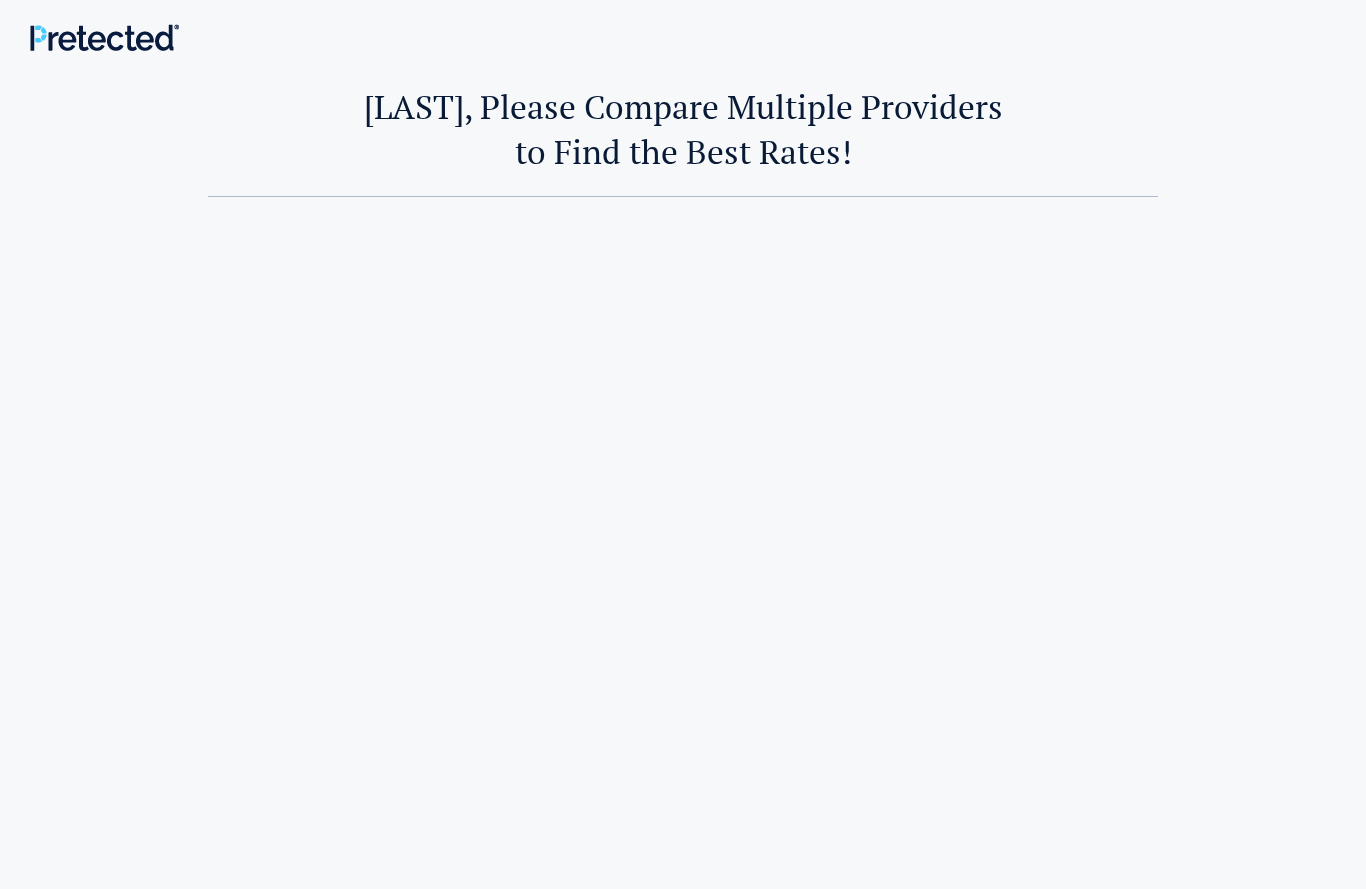 scroll, scrollTop: 0, scrollLeft: 0, axis: both 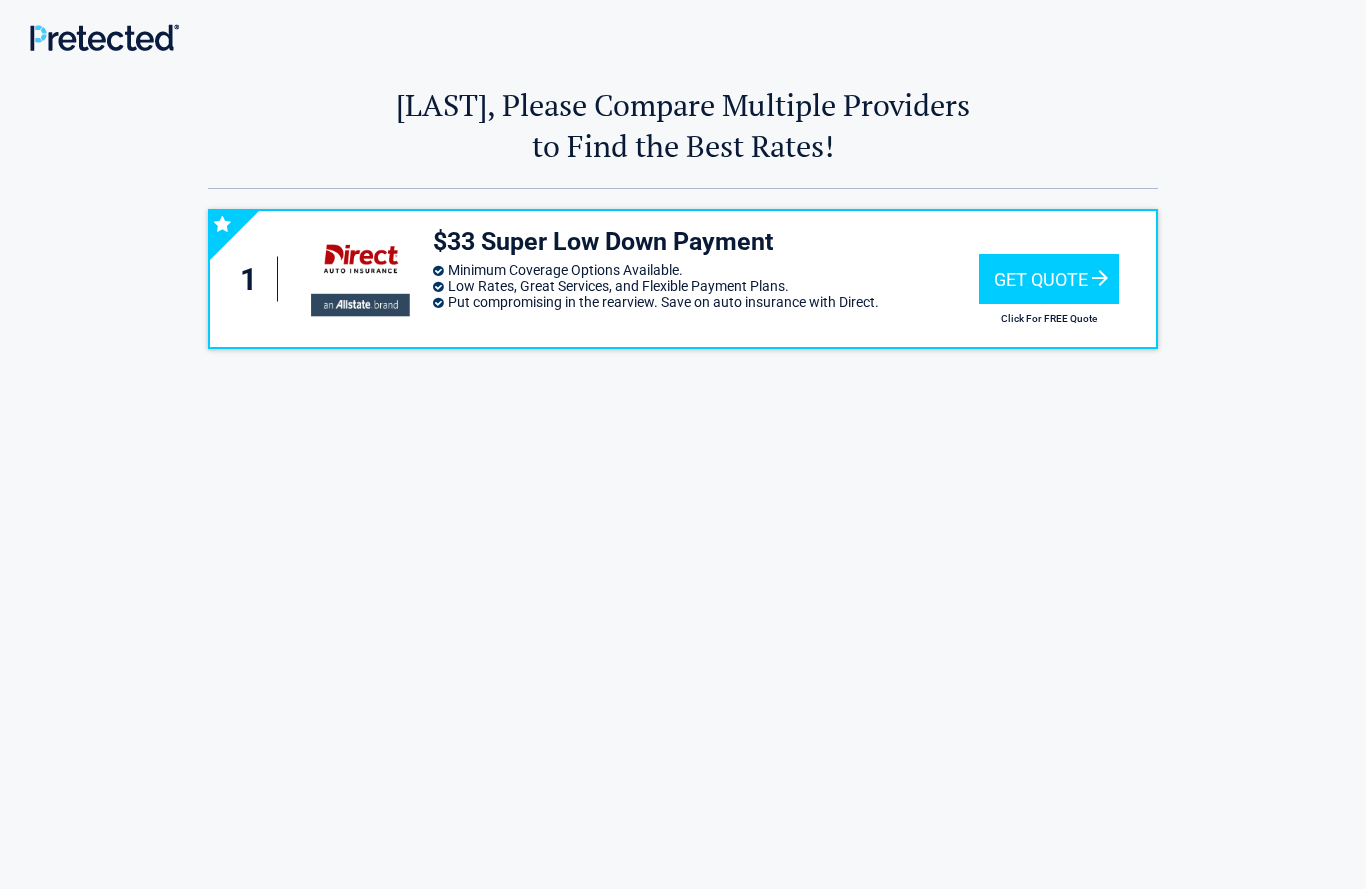 click on "Get Quote" at bounding box center [1049, 279] 